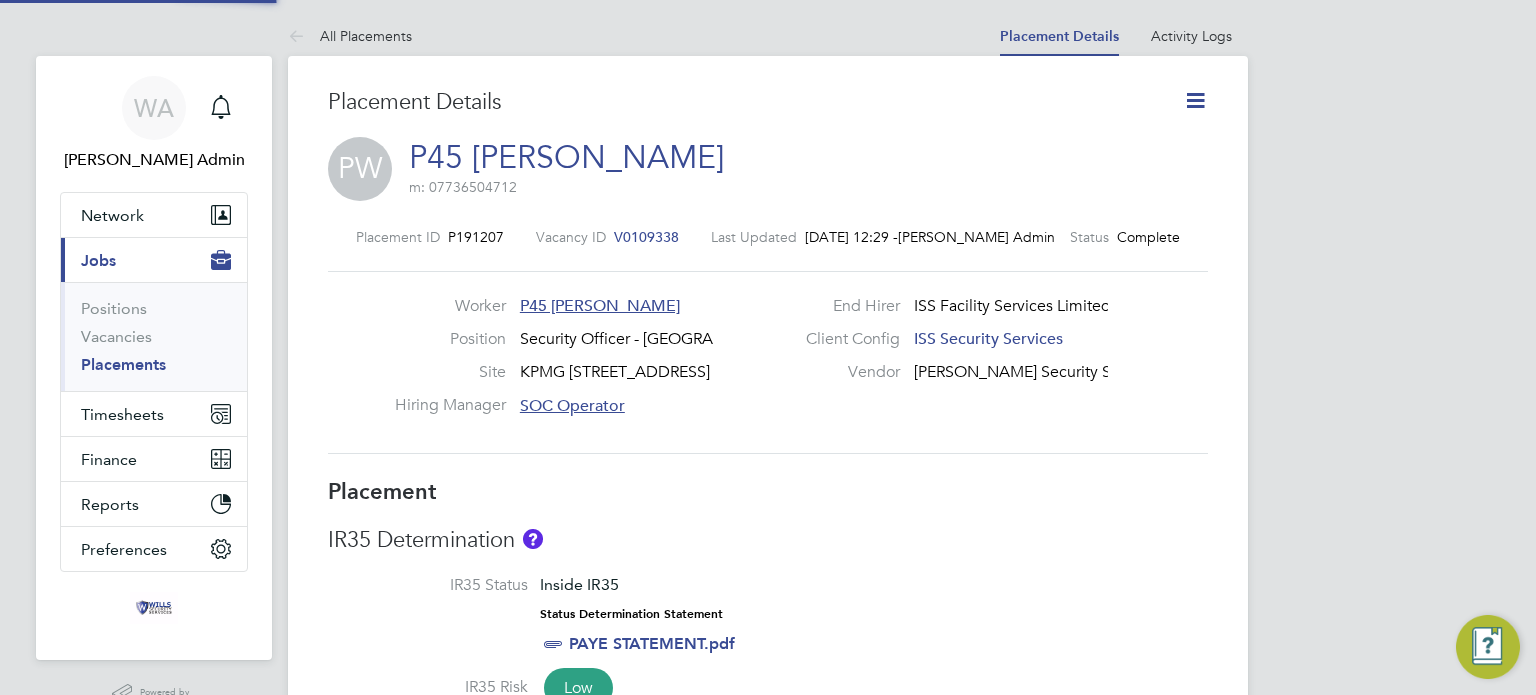 scroll, scrollTop: 0, scrollLeft: 0, axis: both 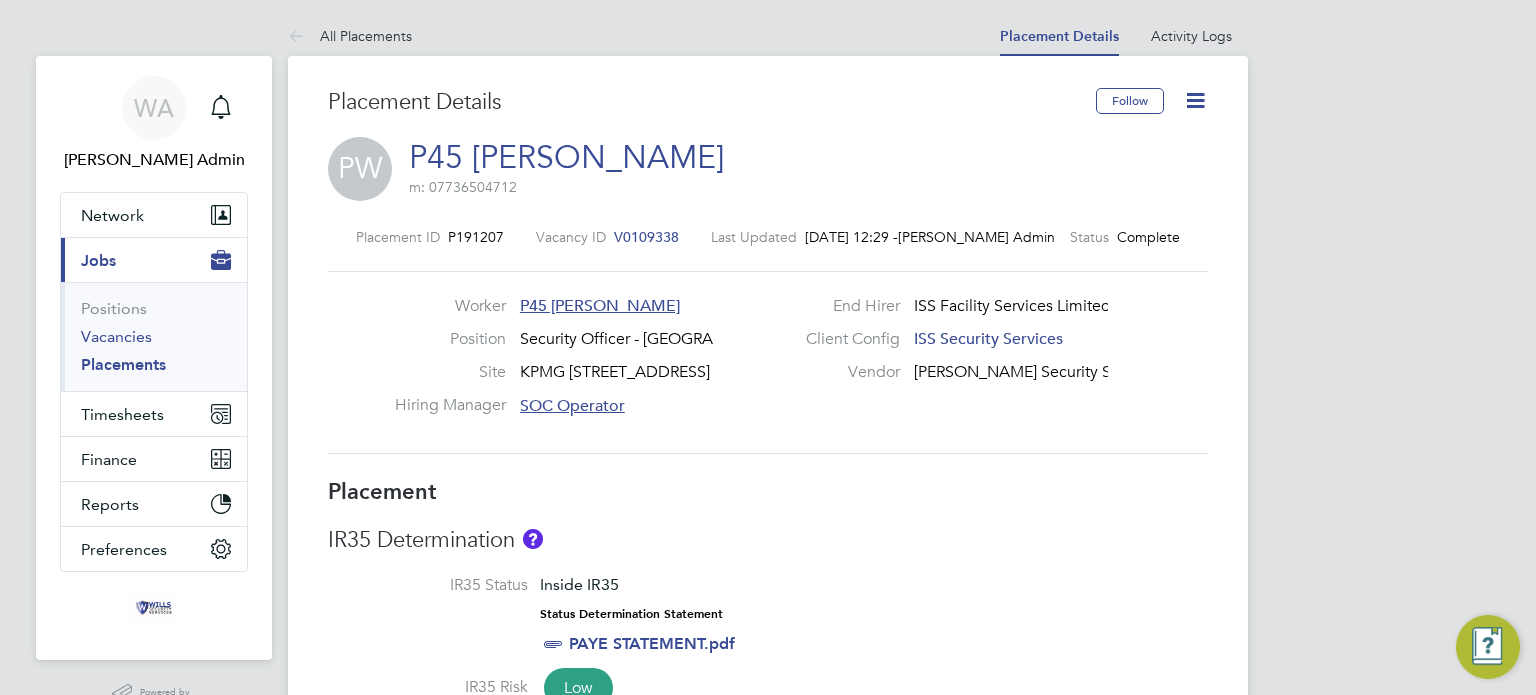 click on "Vacancies" at bounding box center [116, 336] 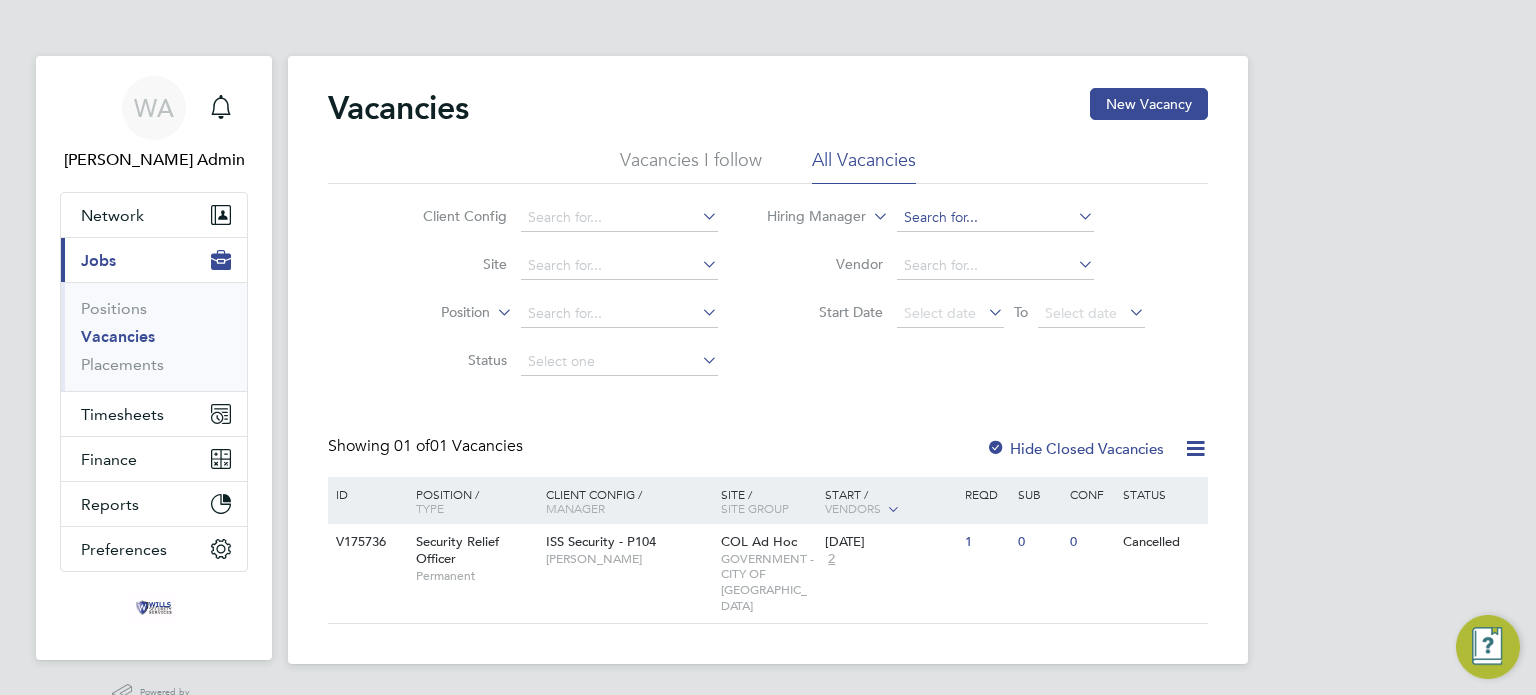 click 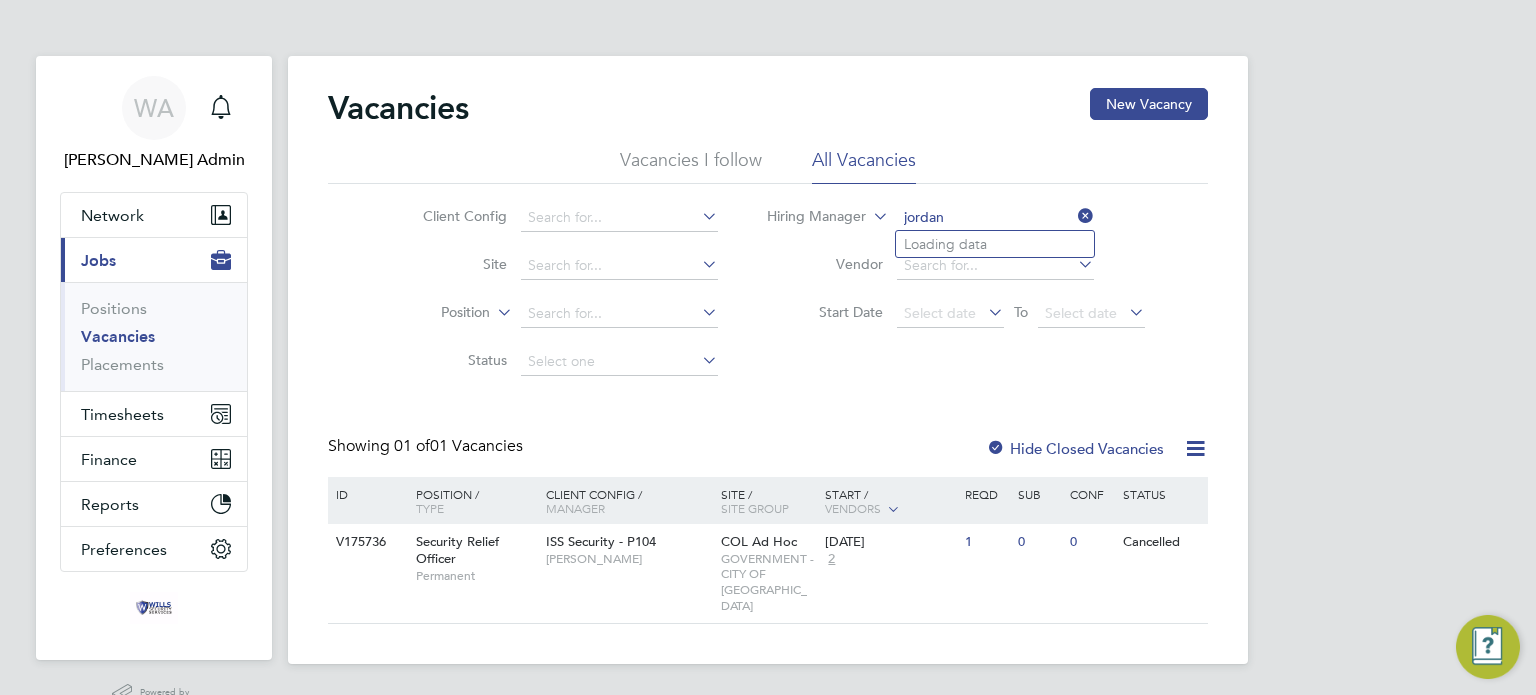 type on "jordan" 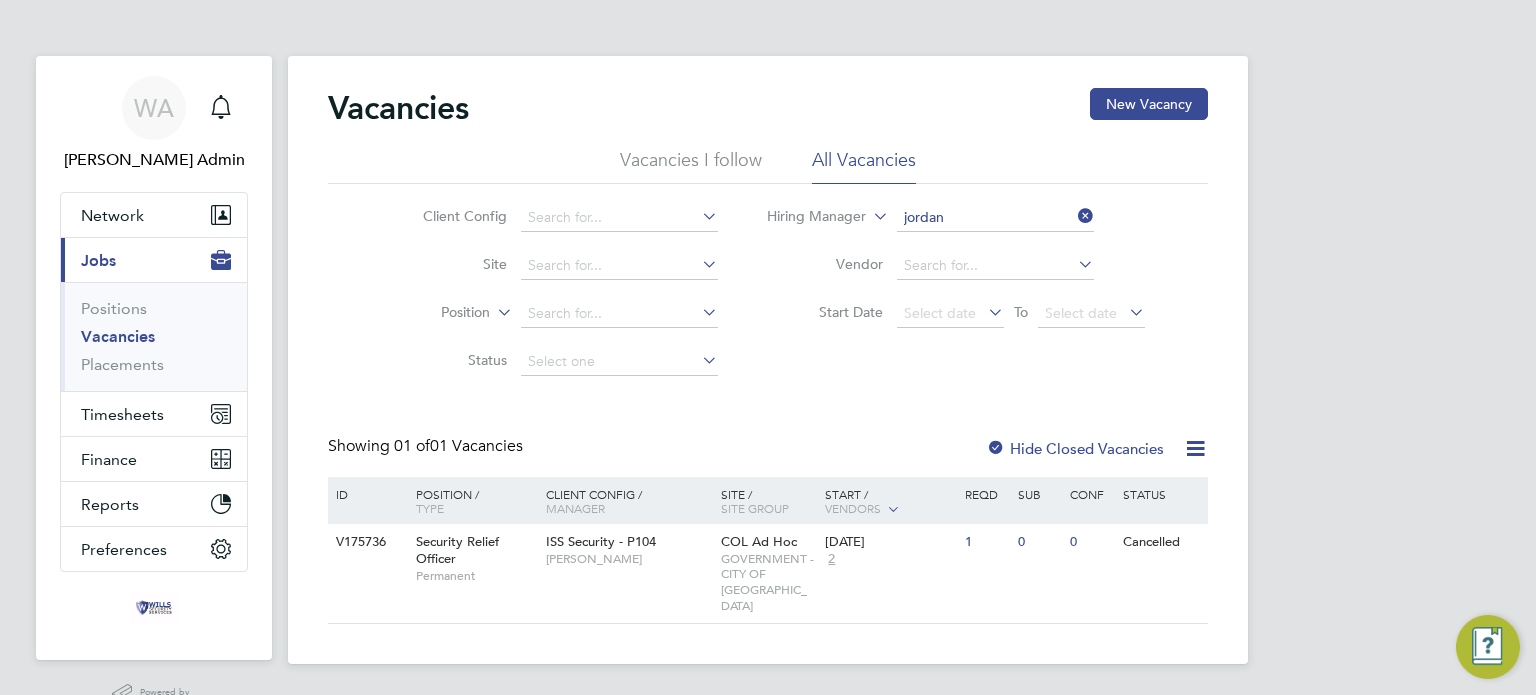 type 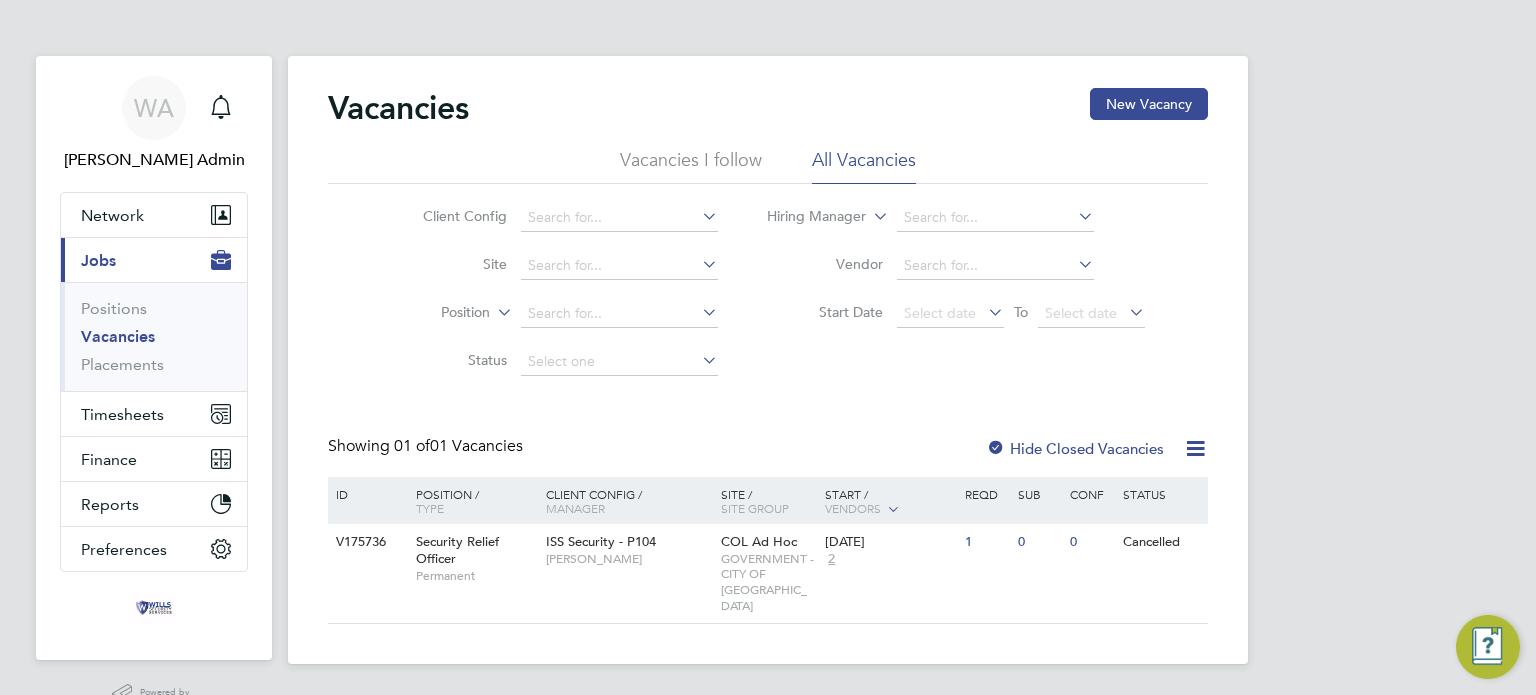 click on "Loading data" 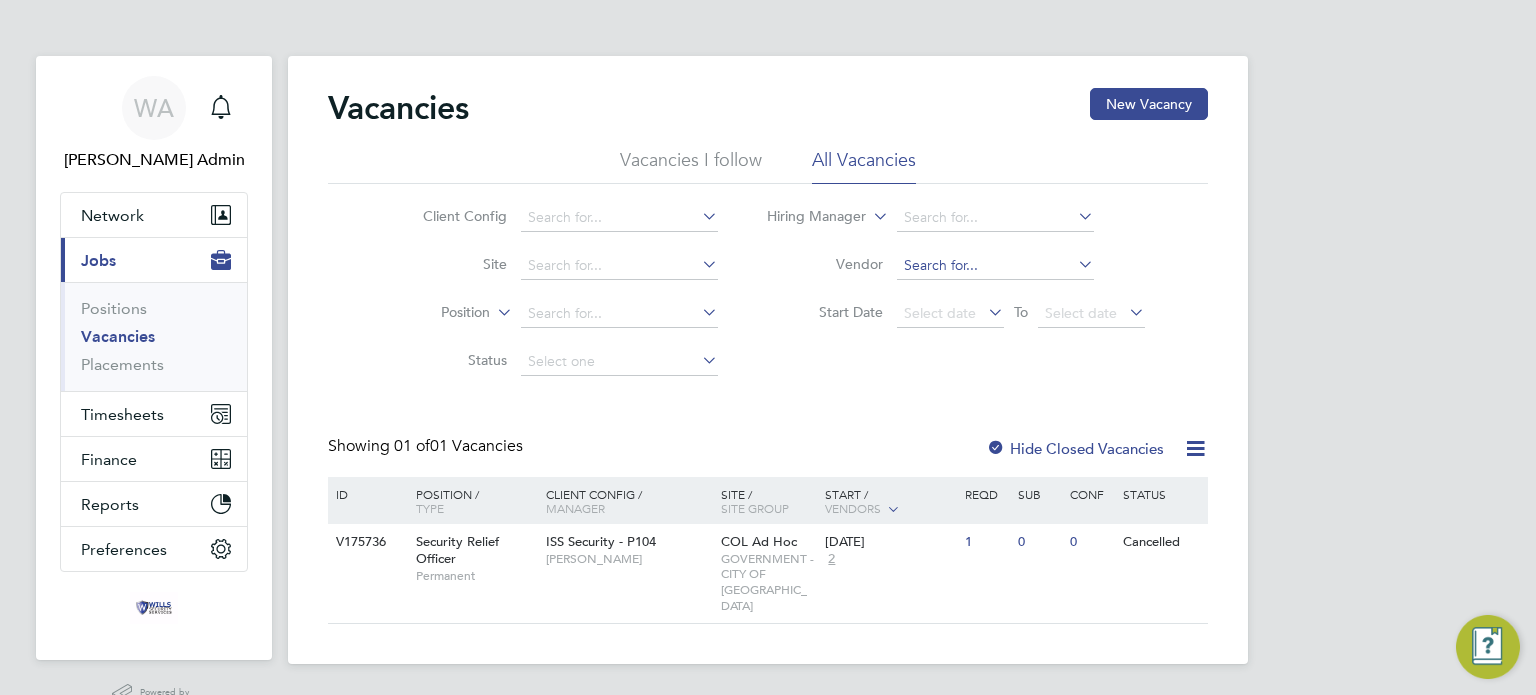click 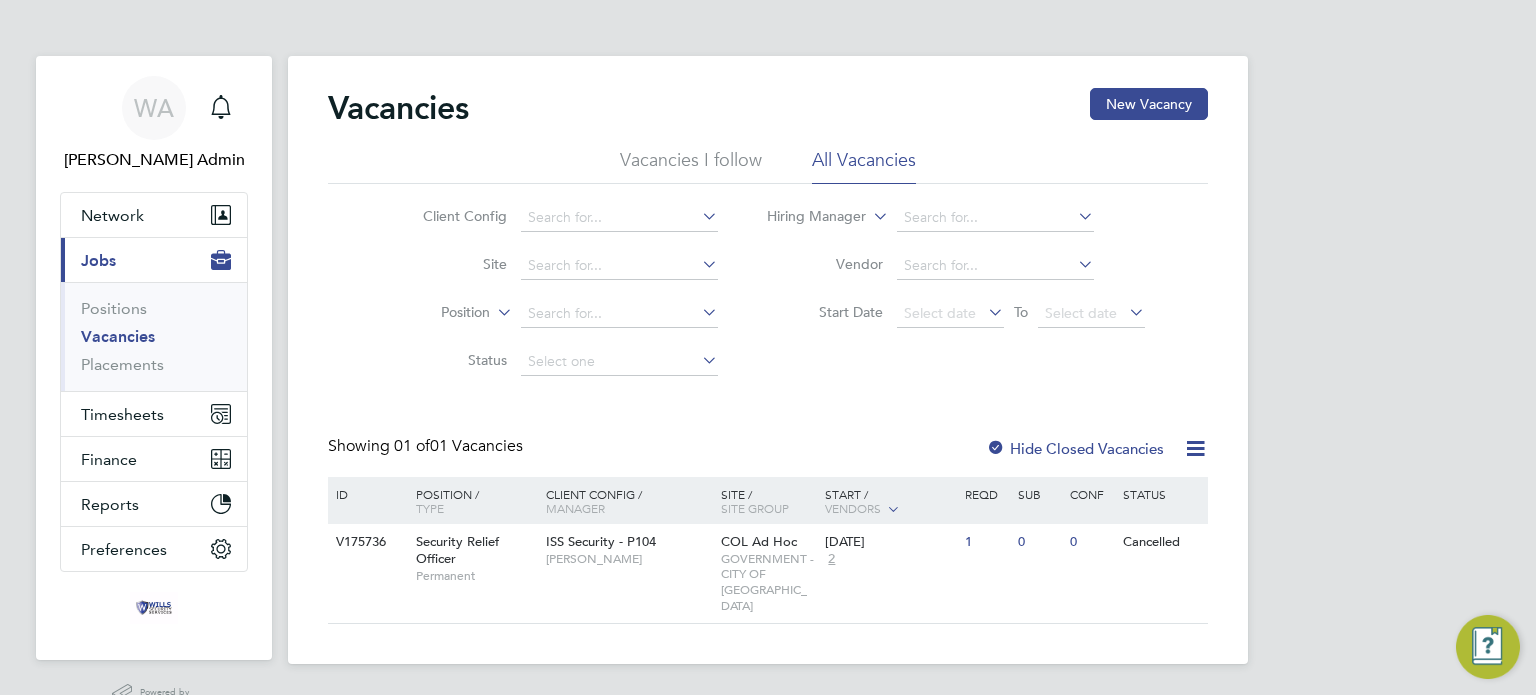 click 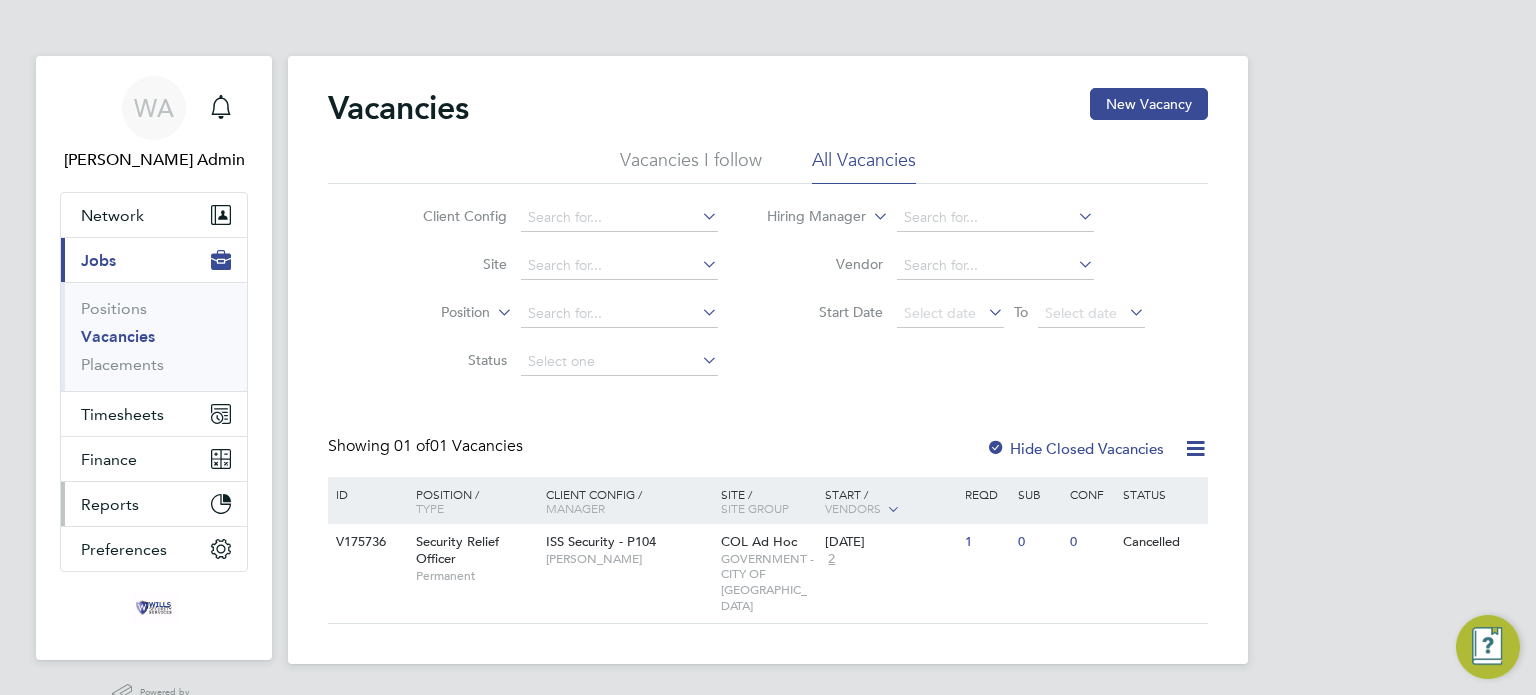 click on "Reports" at bounding box center (110, 504) 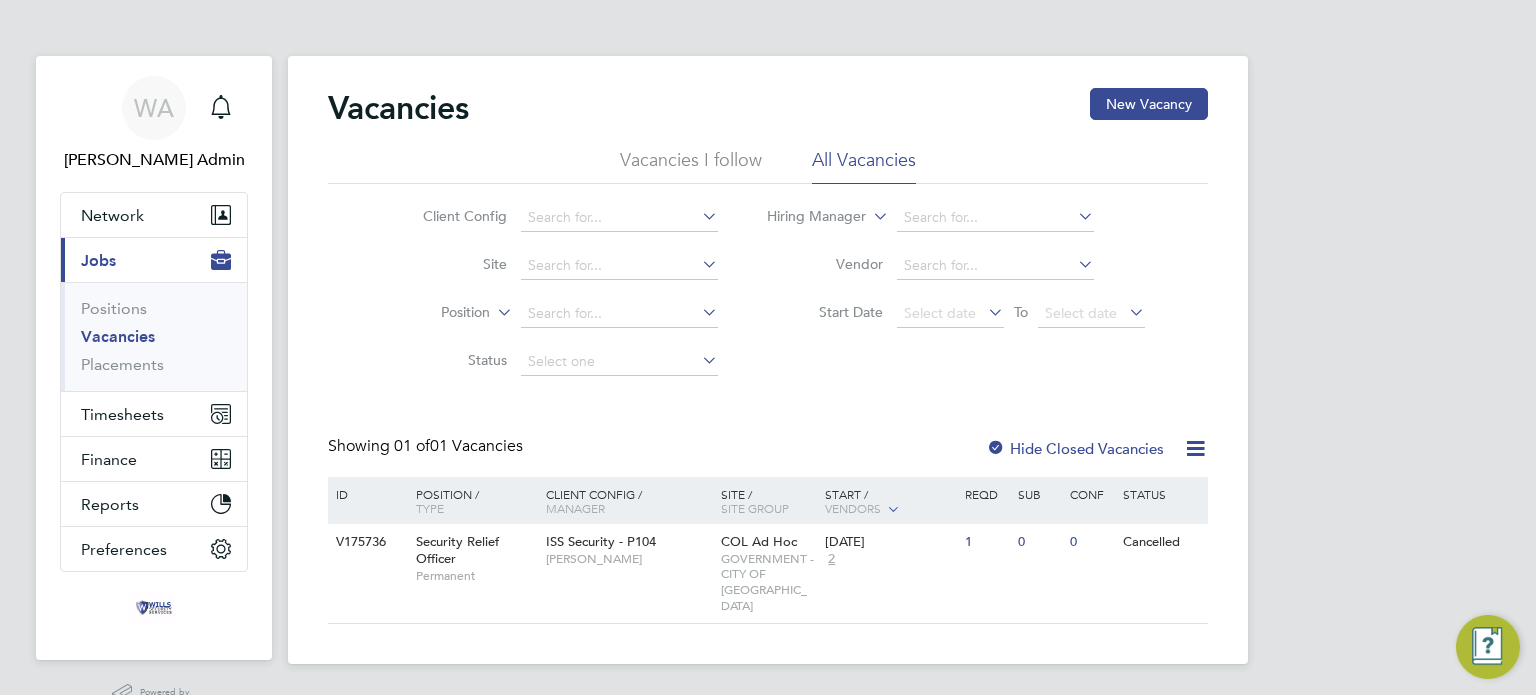 click 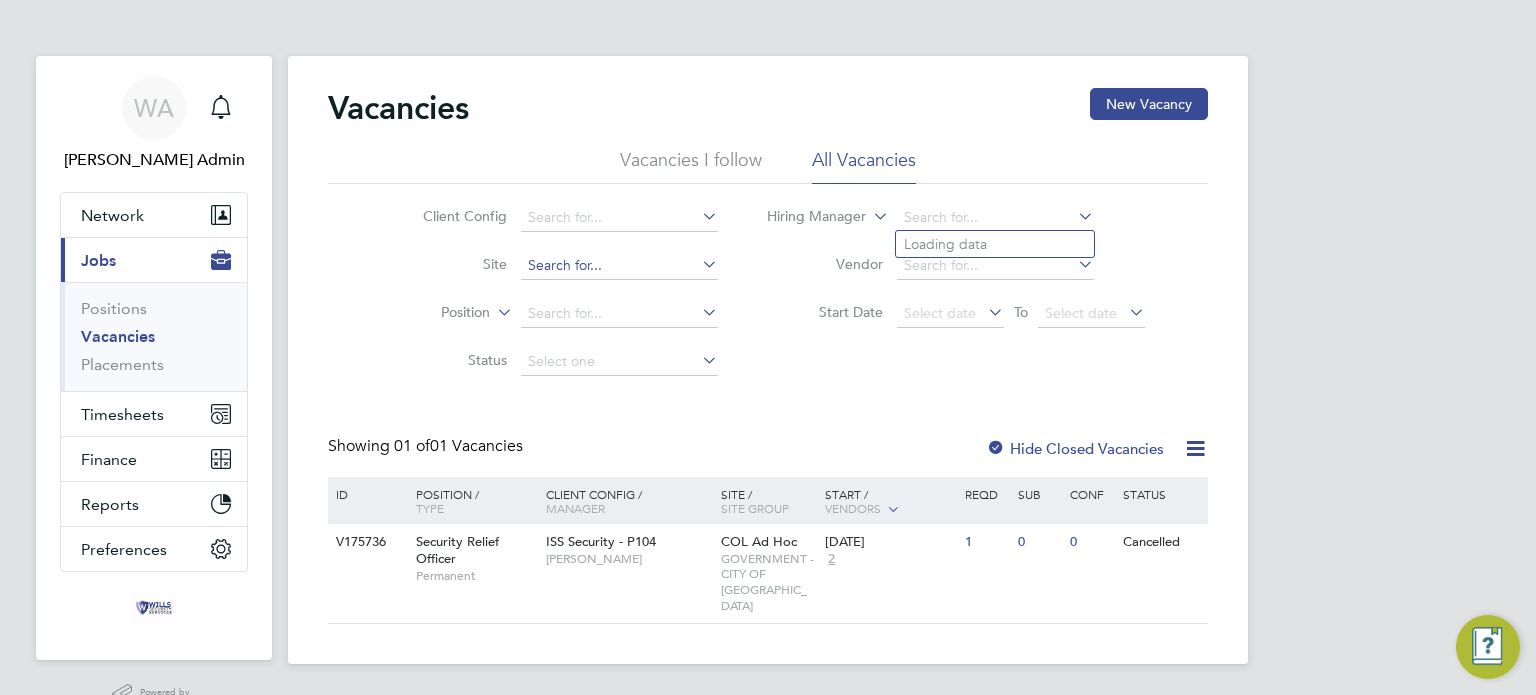 click 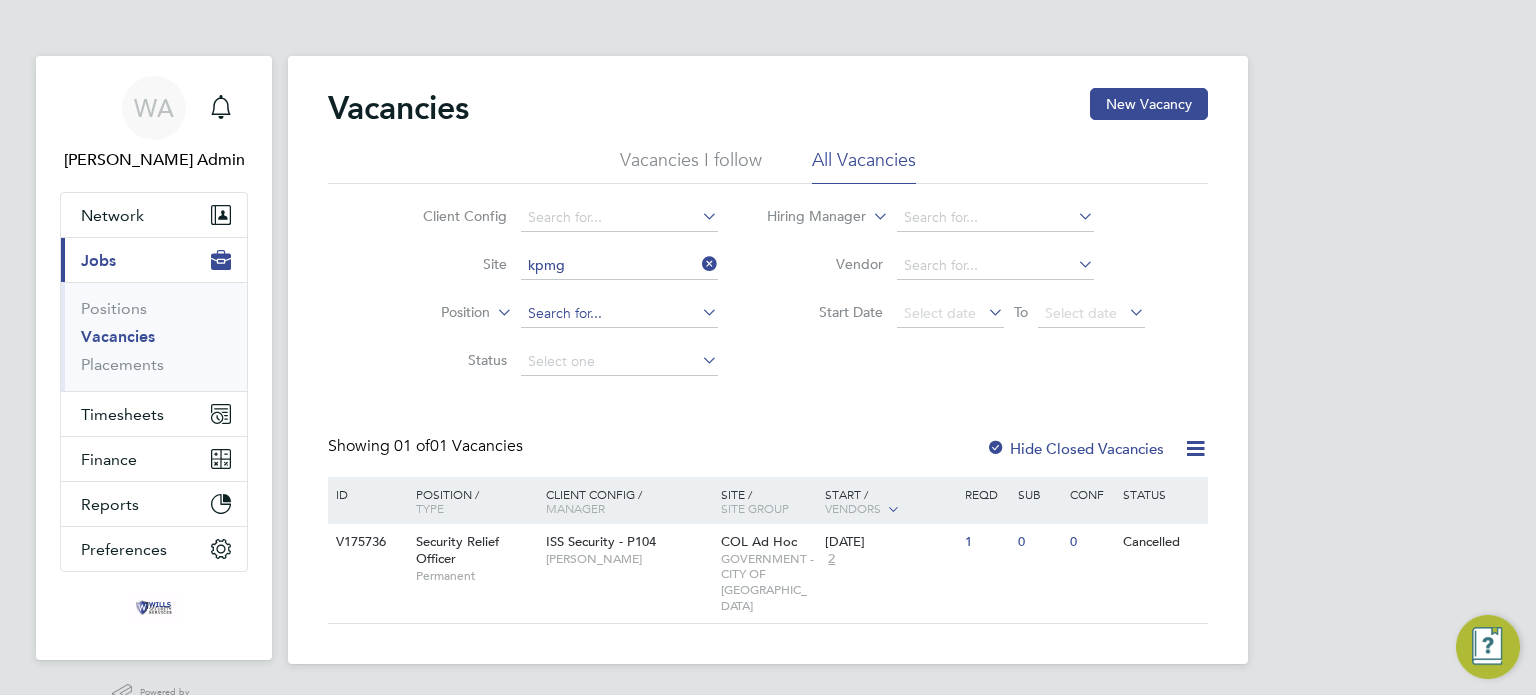 drag, startPoint x: 580, startPoint y: 287, endPoint x: 594, endPoint y: 300, distance: 19.104973 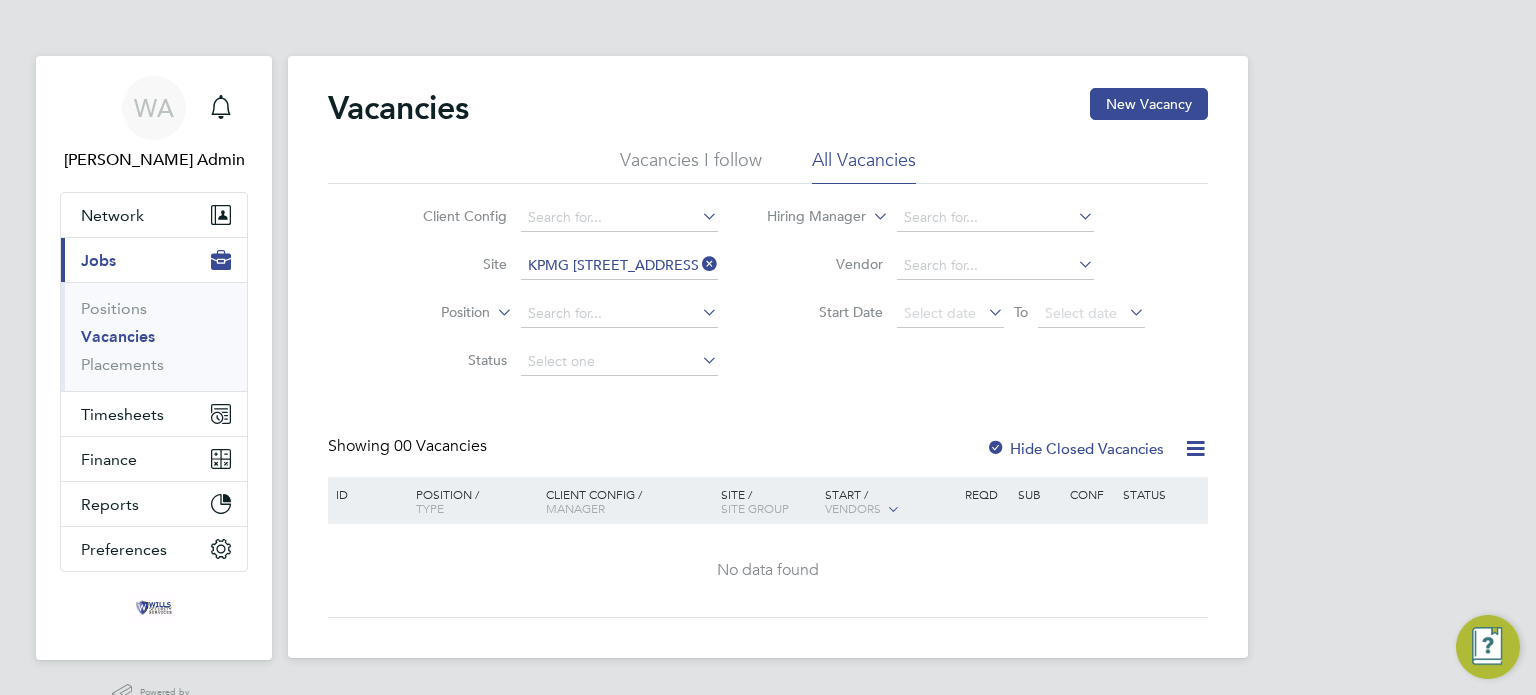 click 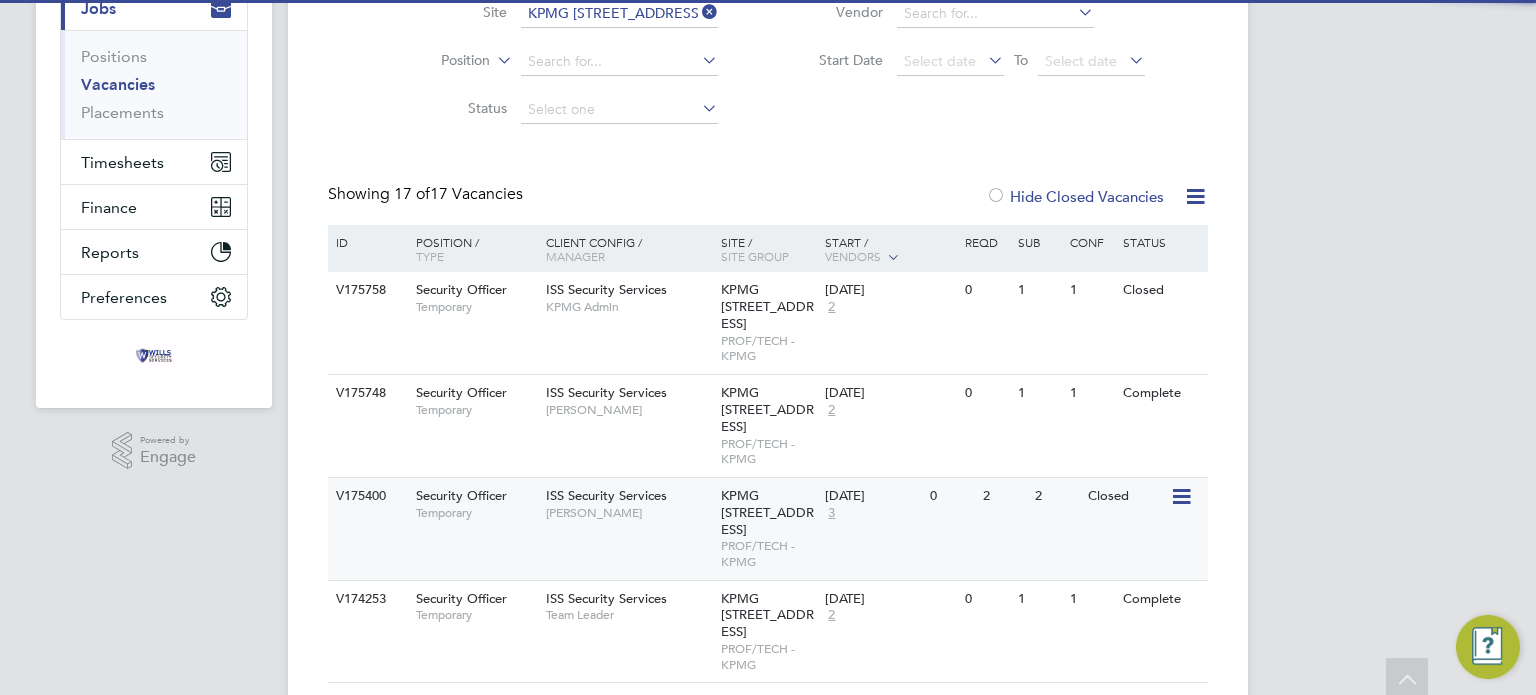 scroll, scrollTop: 315, scrollLeft: 0, axis: vertical 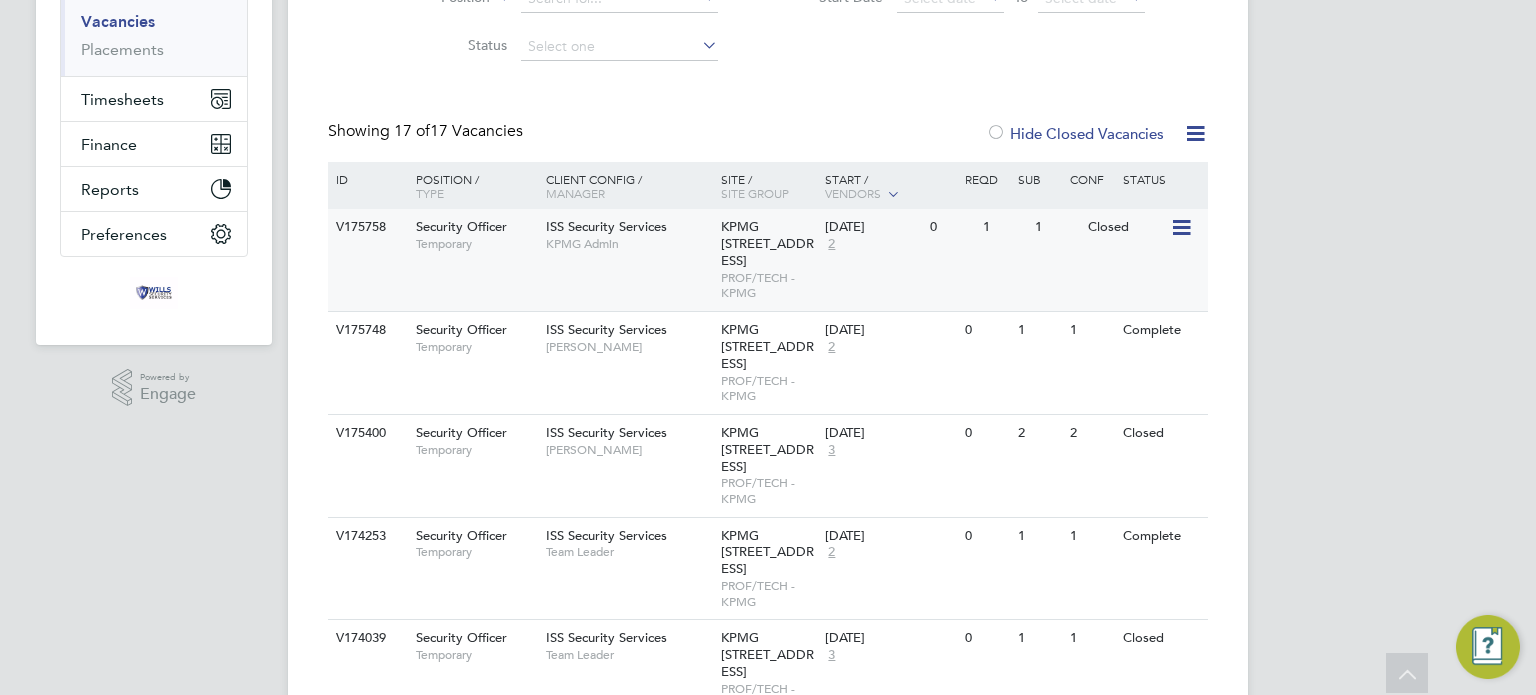 click on "KPMG [STREET_ADDRESS]" 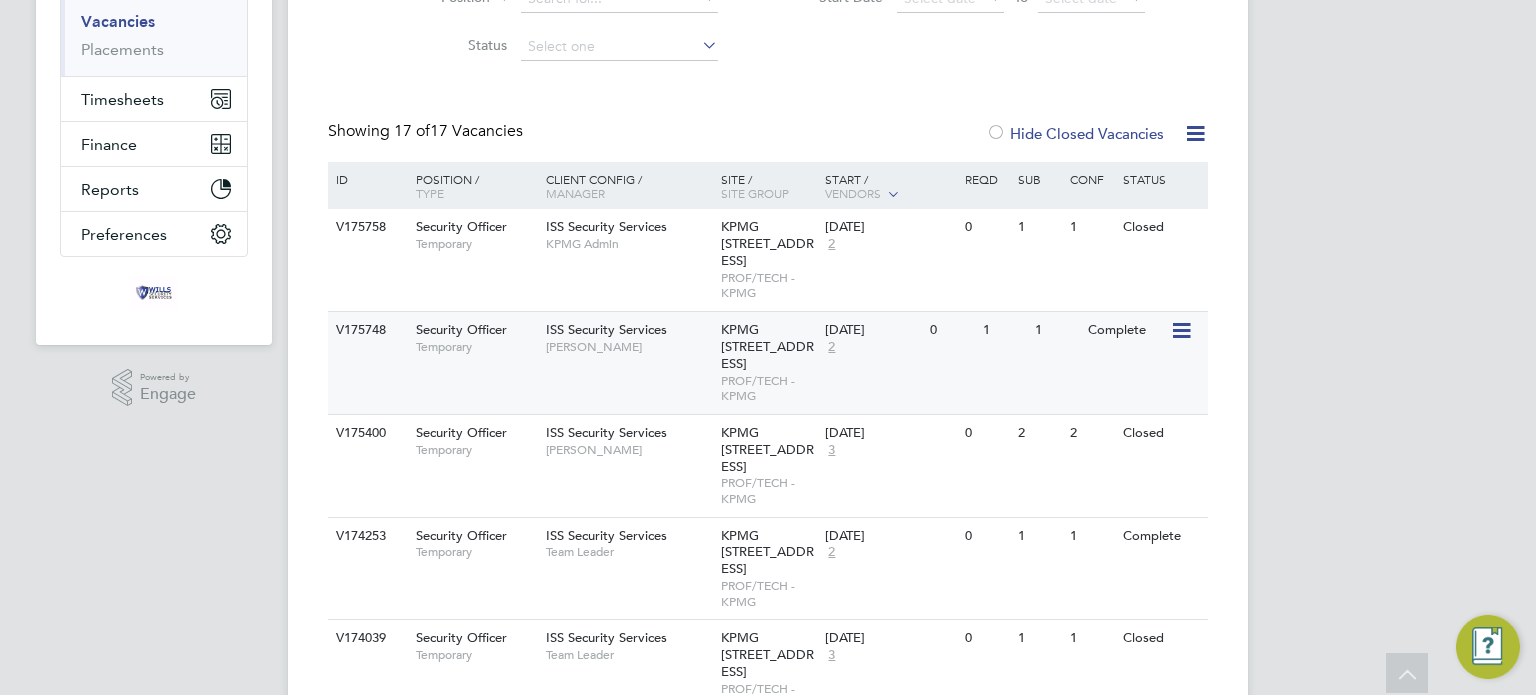 click on "KPMG [STREET_ADDRESS]" 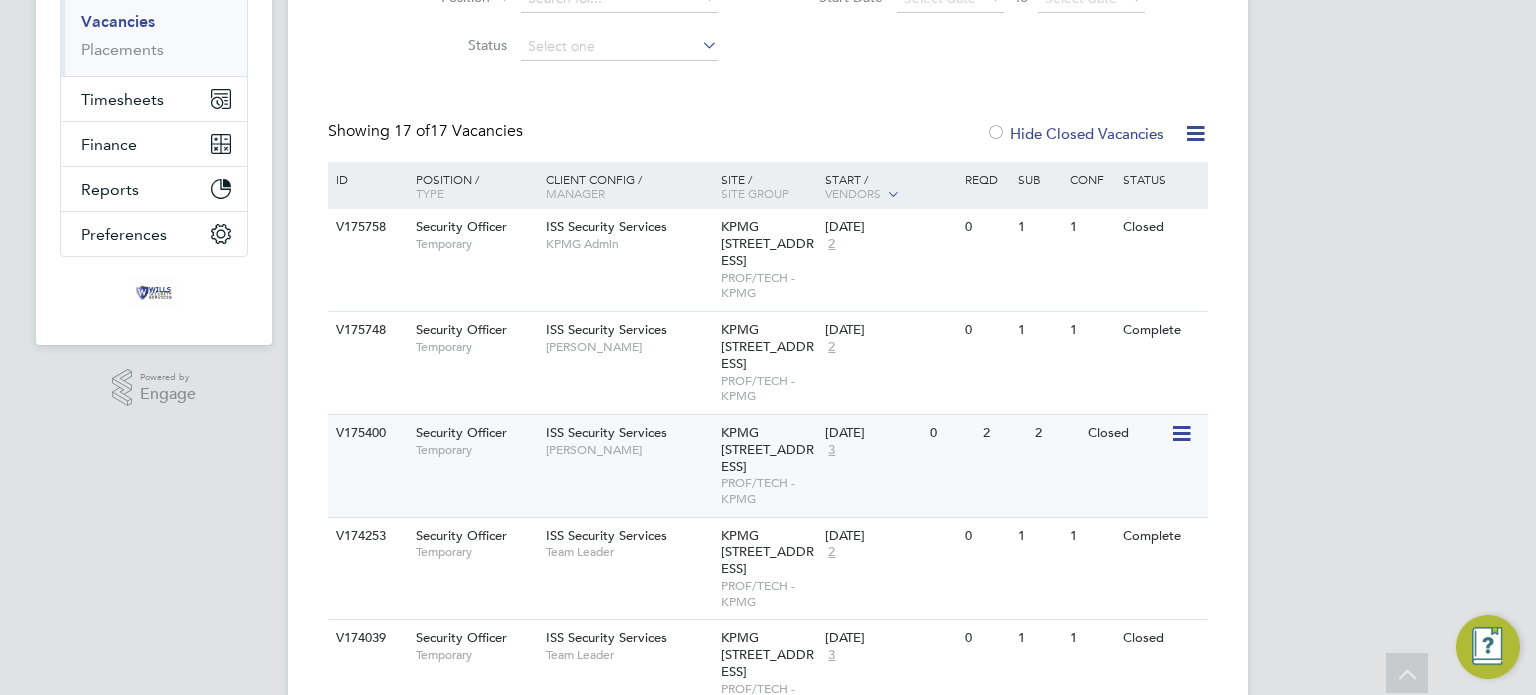 click on "KPMG [STREET_ADDRESS]" 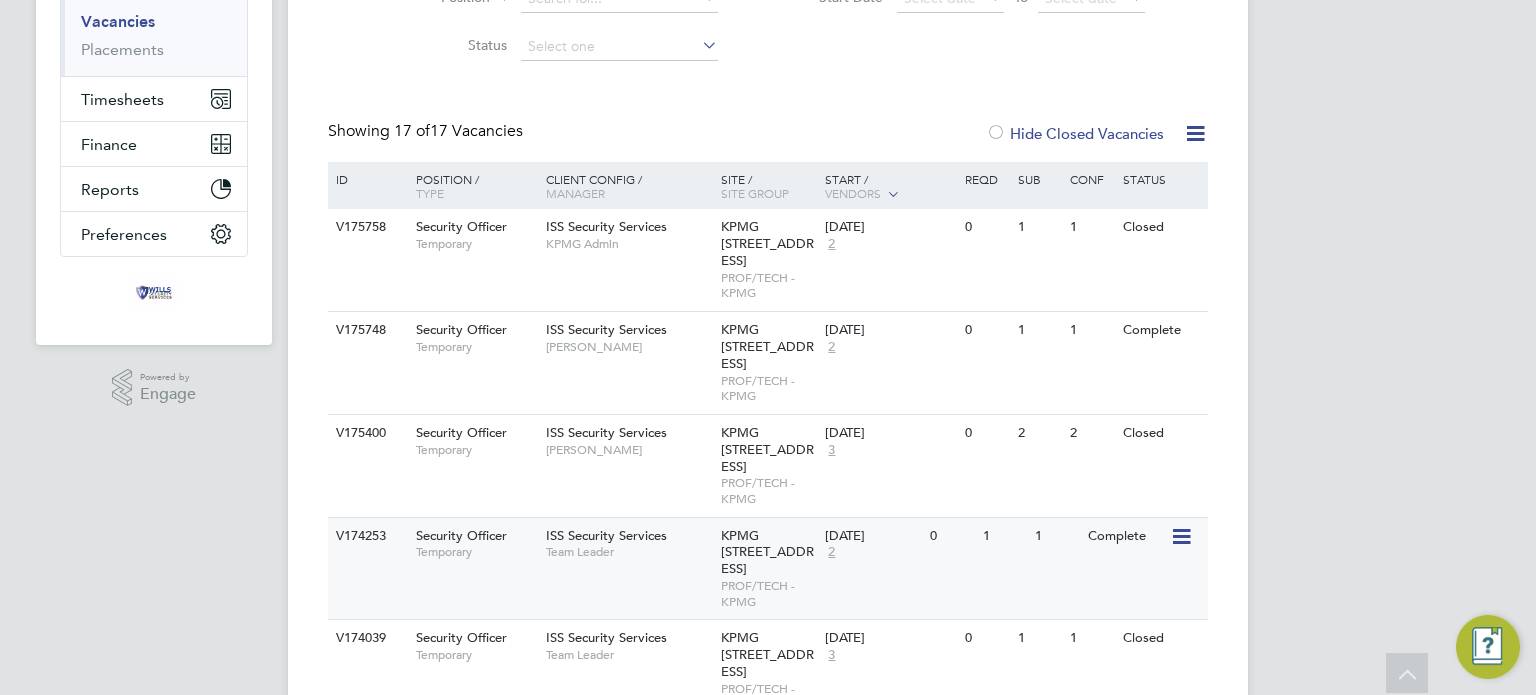 click on "KPMG [STREET_ADDRESS]" 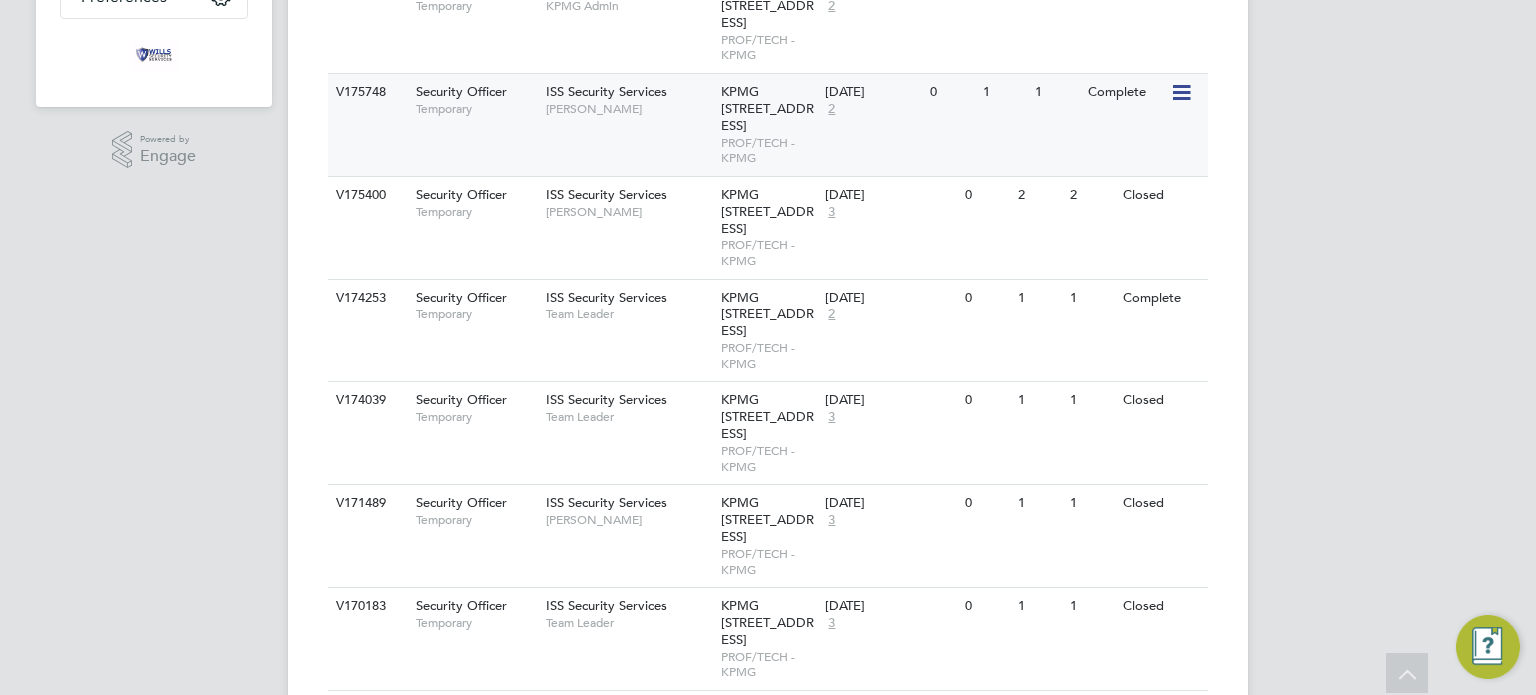 scroll, scrollTop: 582, scrollLeft: 0, axis: vertical 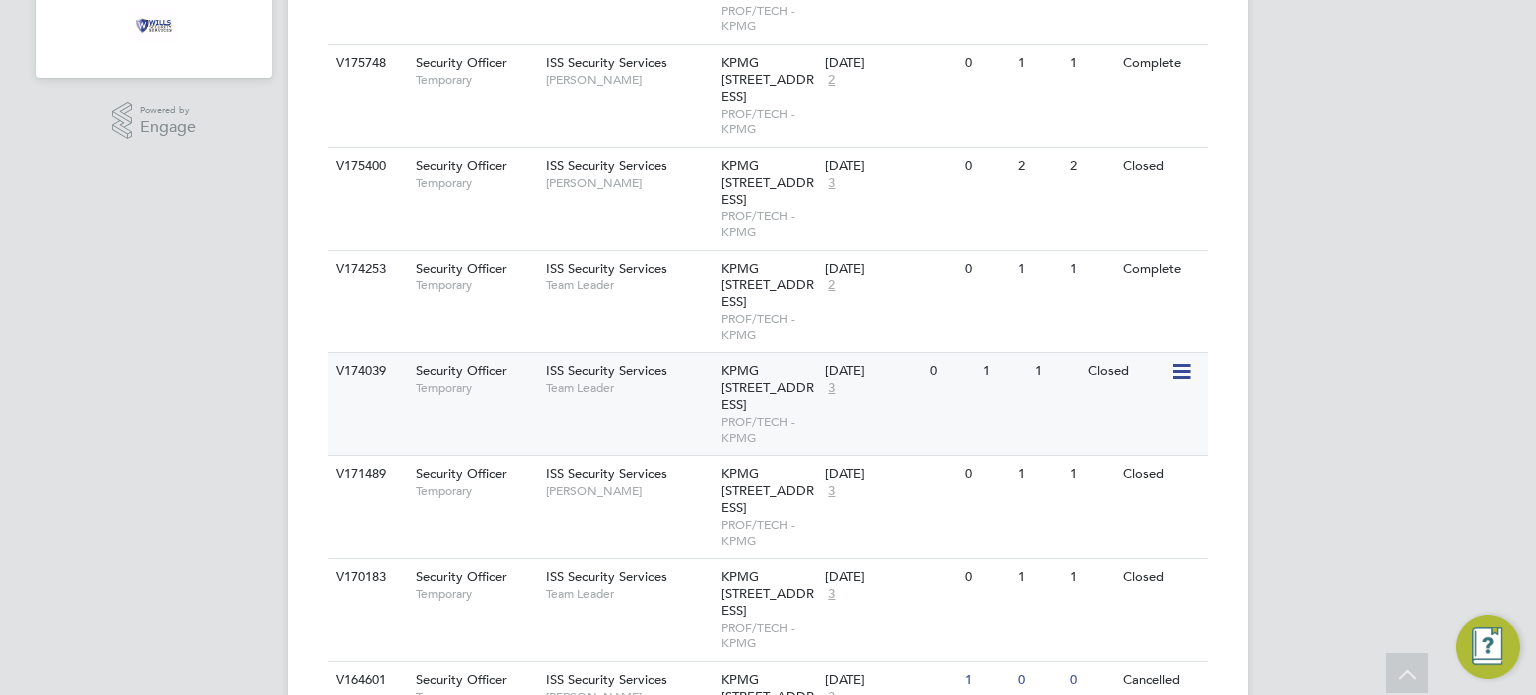 click on "KPMG [STREET_ADDRESS]" 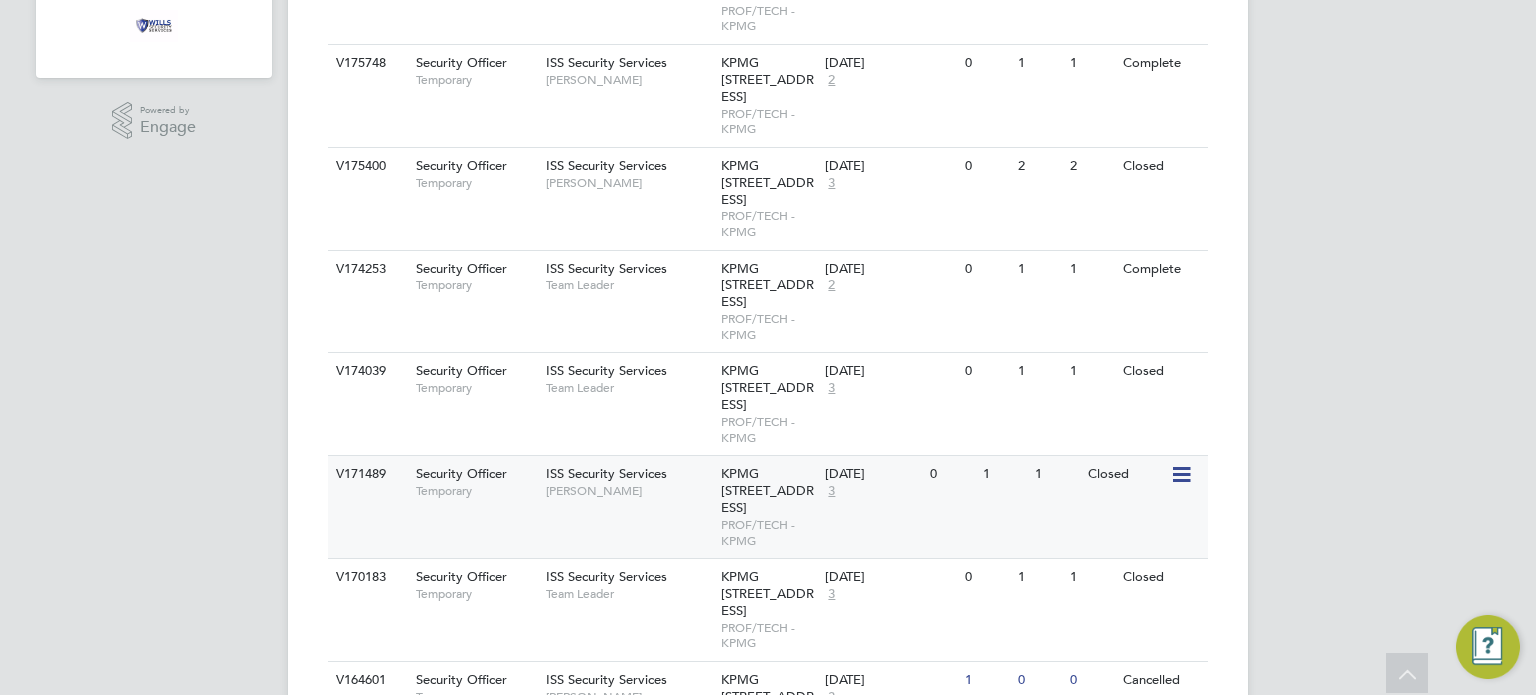 click on "KPMG [STREET_ADDRESS]" 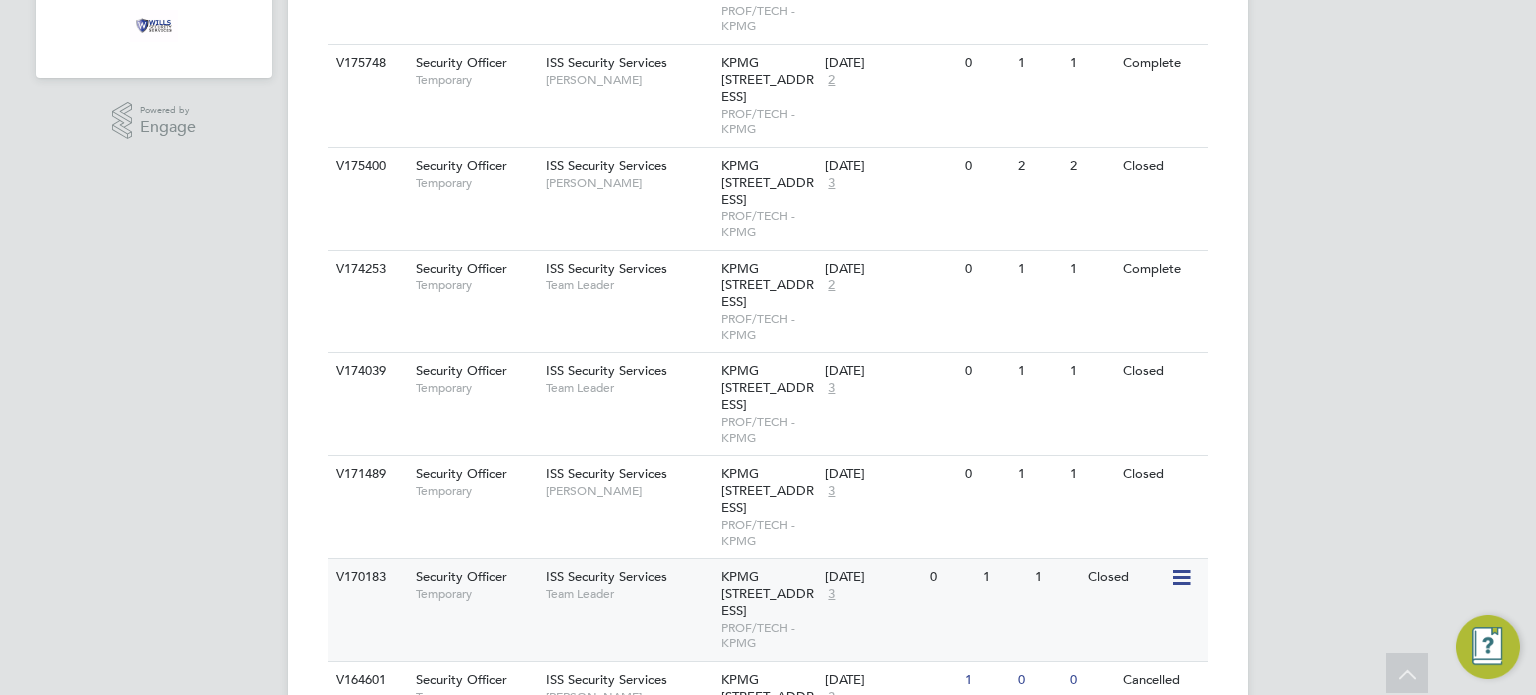 click on "KPMG [STREET_ADDRESS]" 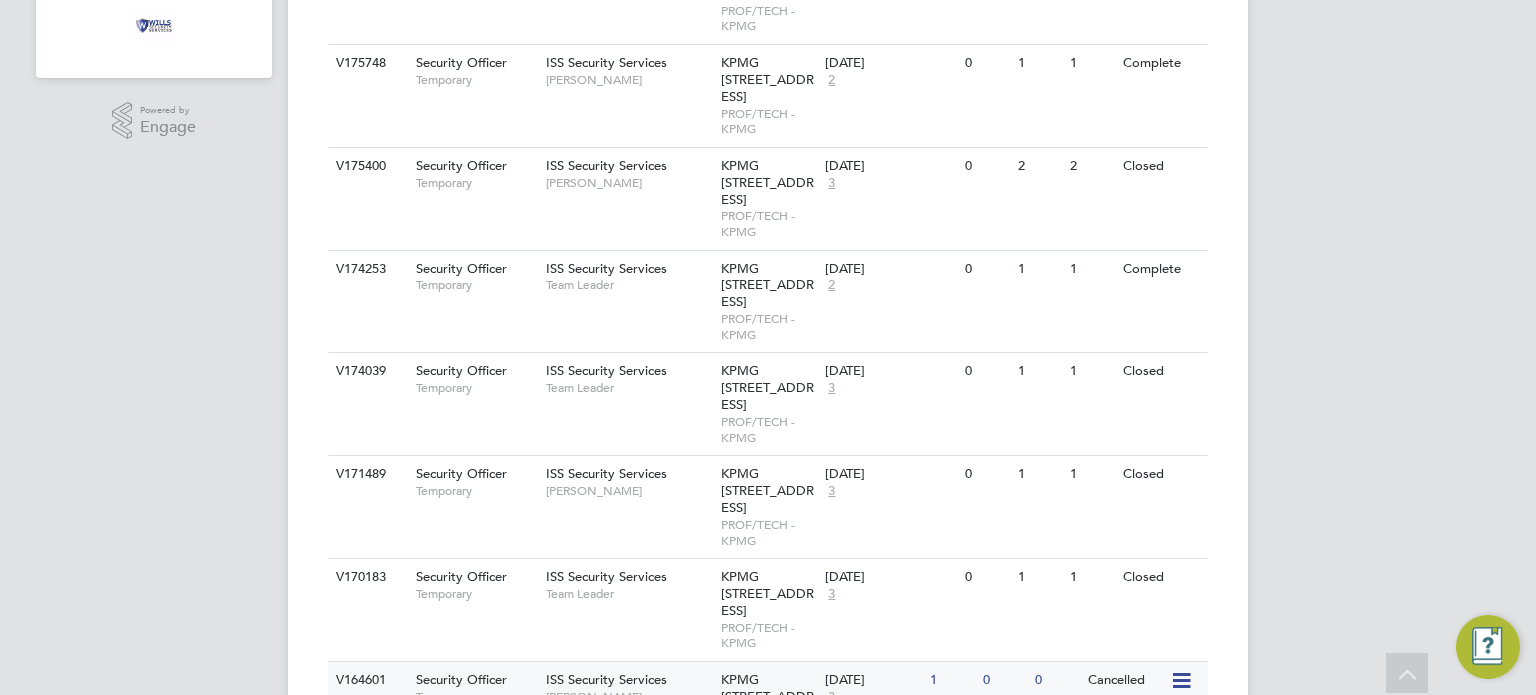 drag, startPoint x: 735, startPoint y: 584, endPoint x: 742, endPoint y: 619, distance: 35.69314 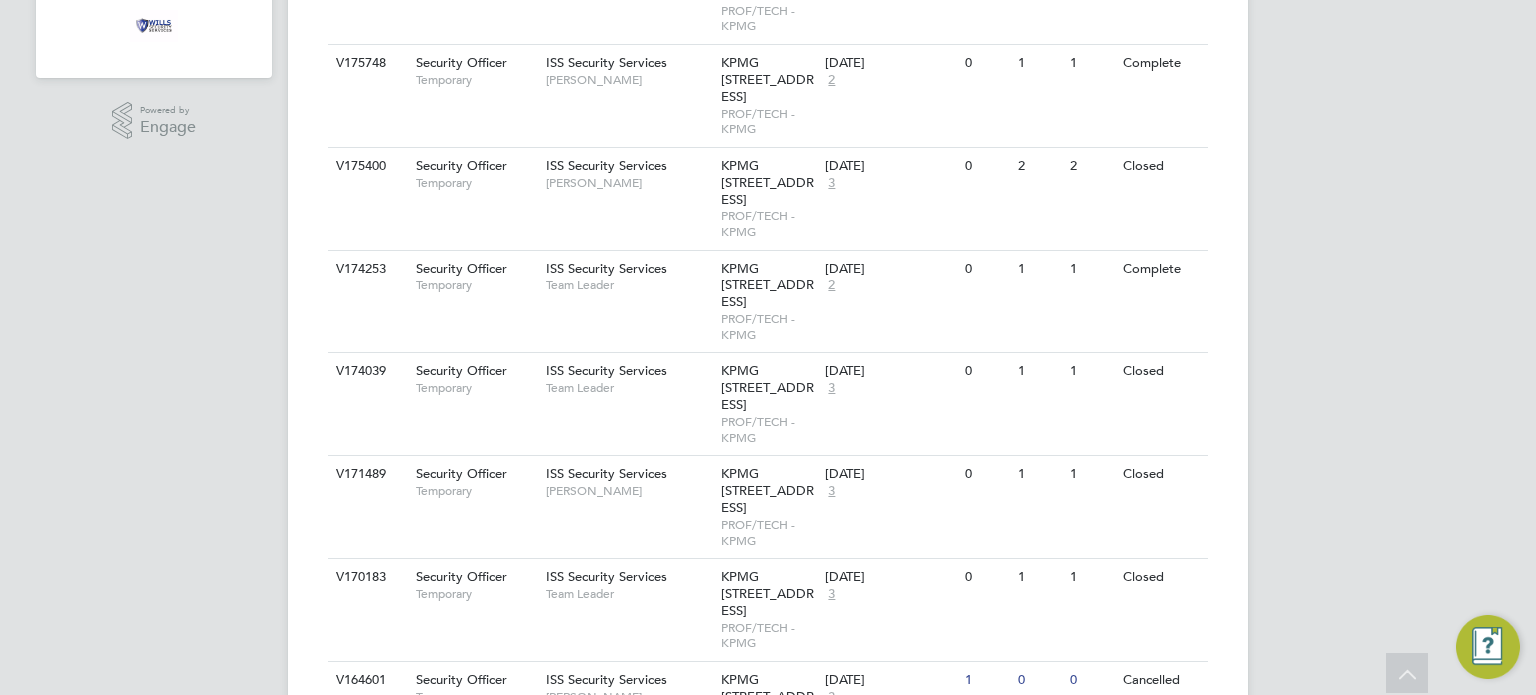 click on "KPMG [STREET_ADDRESS]" 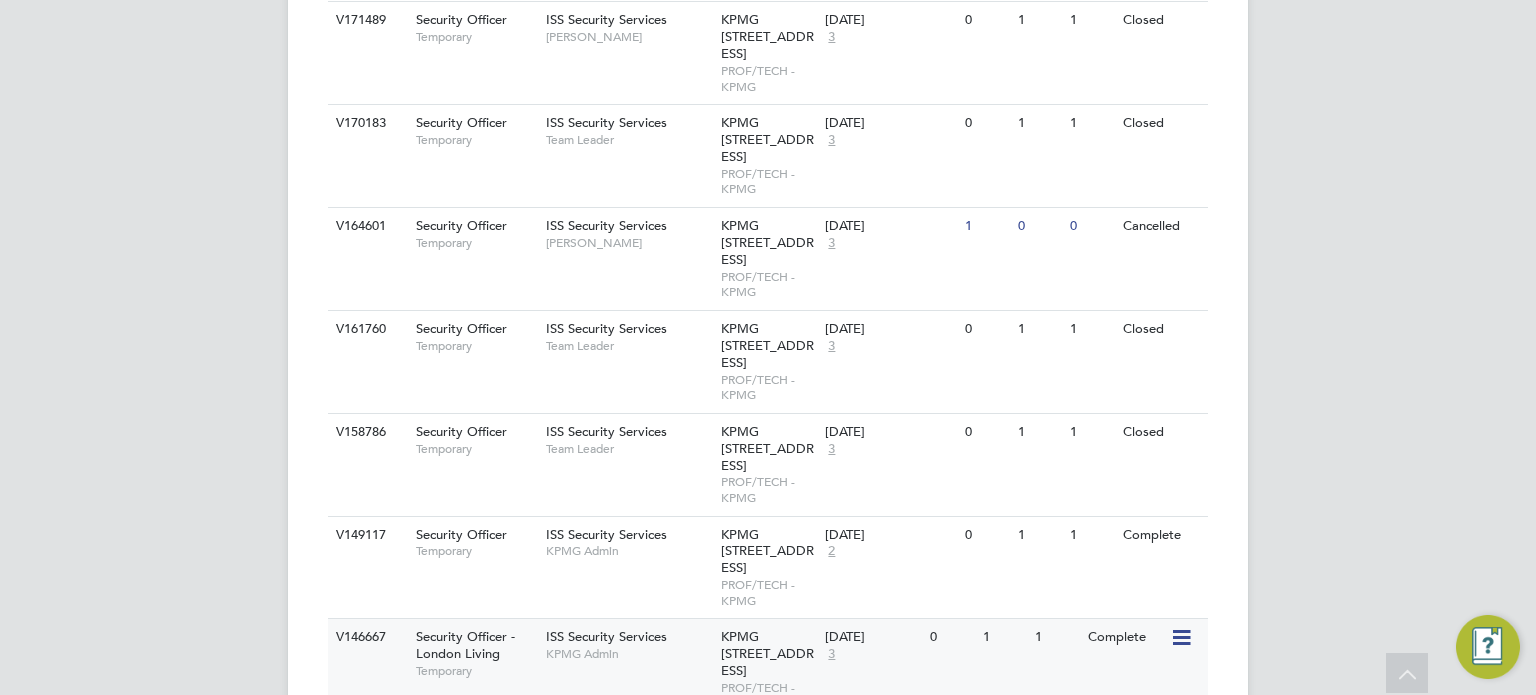 scroll, scrollTop: 1115, scrollLeft: 0, axis: vertical 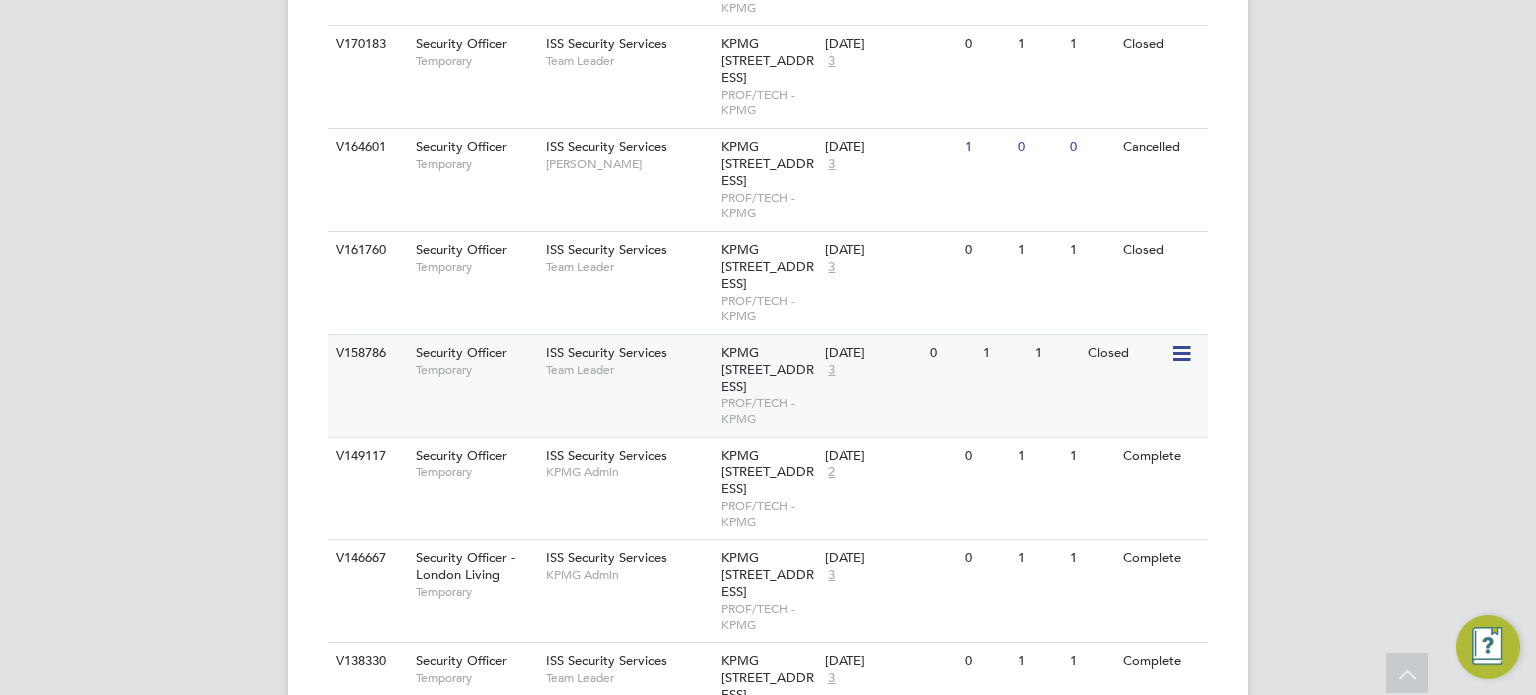 click on "KPMG [STREET_ADDRESS]" 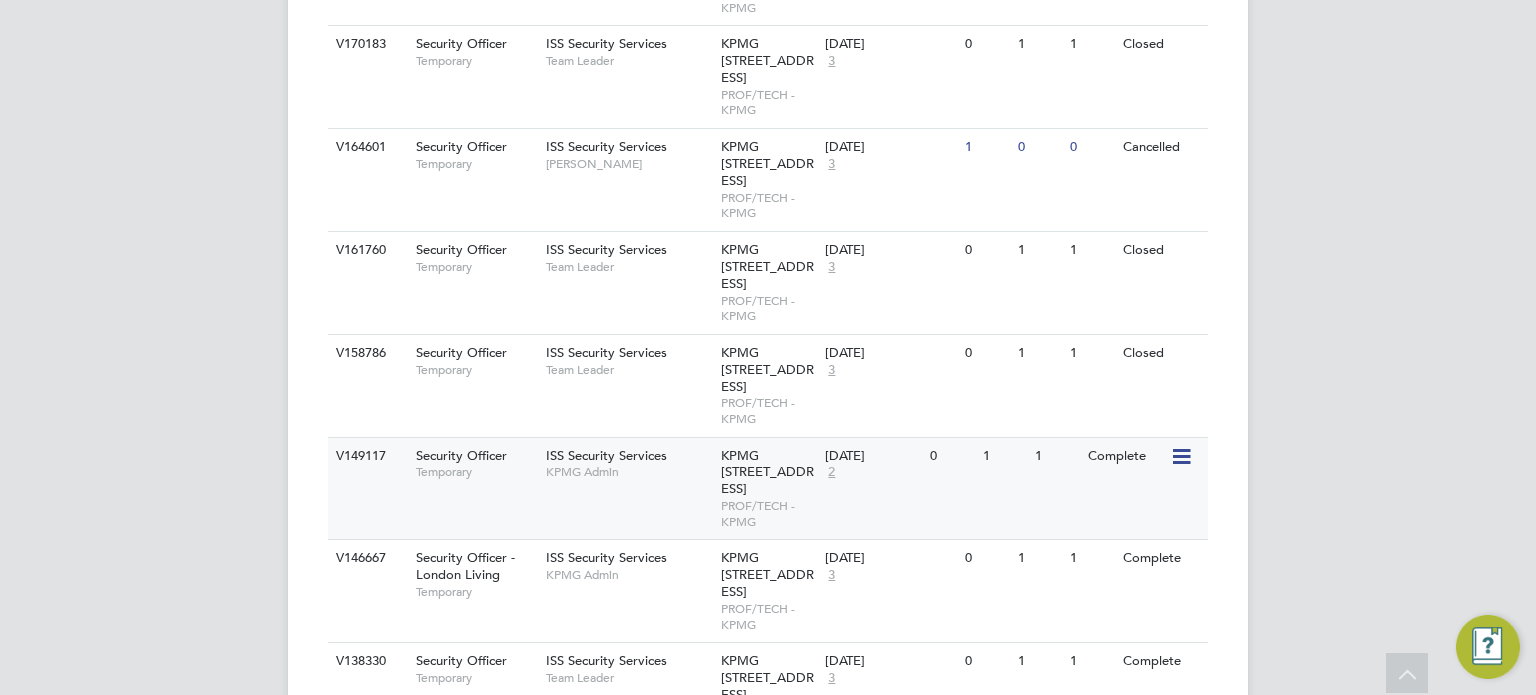 click on "KPMG [STREET_ADDRESS]" 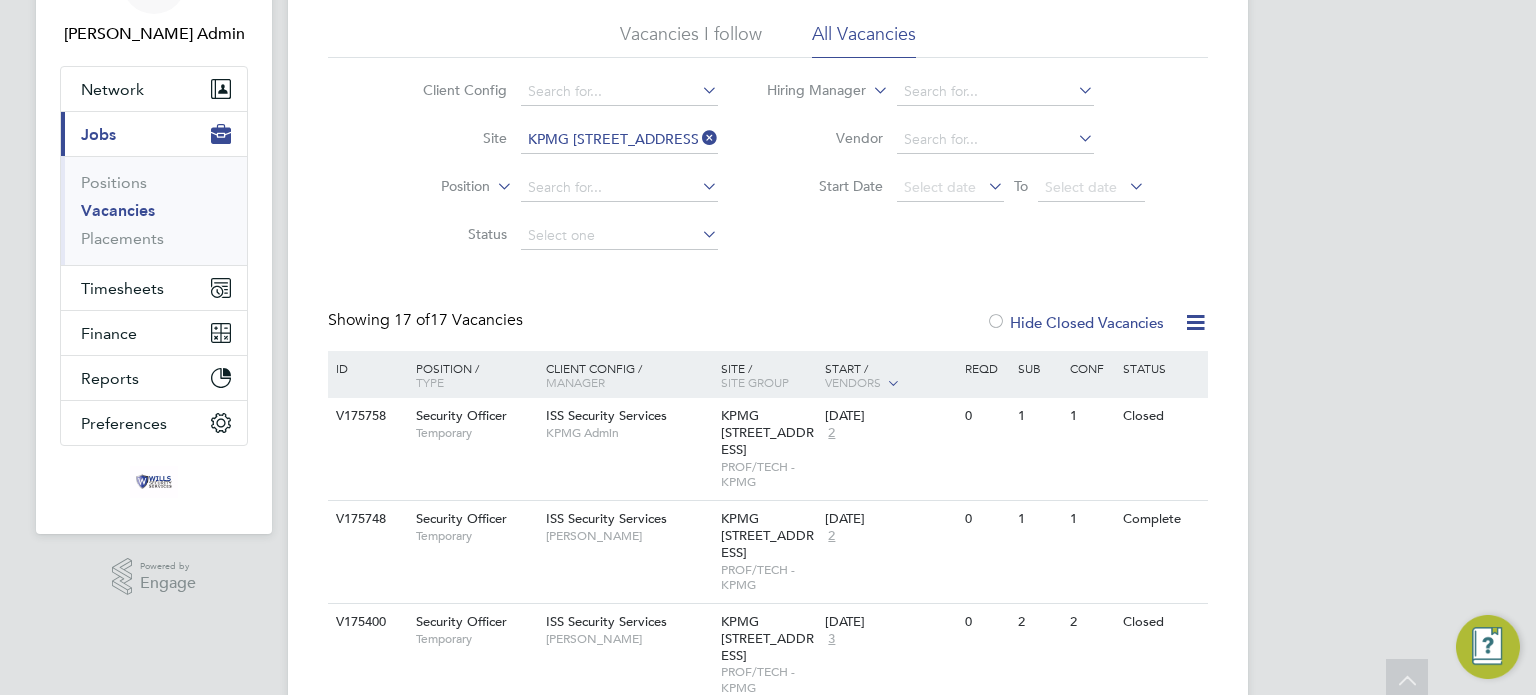 scroll, scrollTop: 0, scrollLeft: 0, axis: both 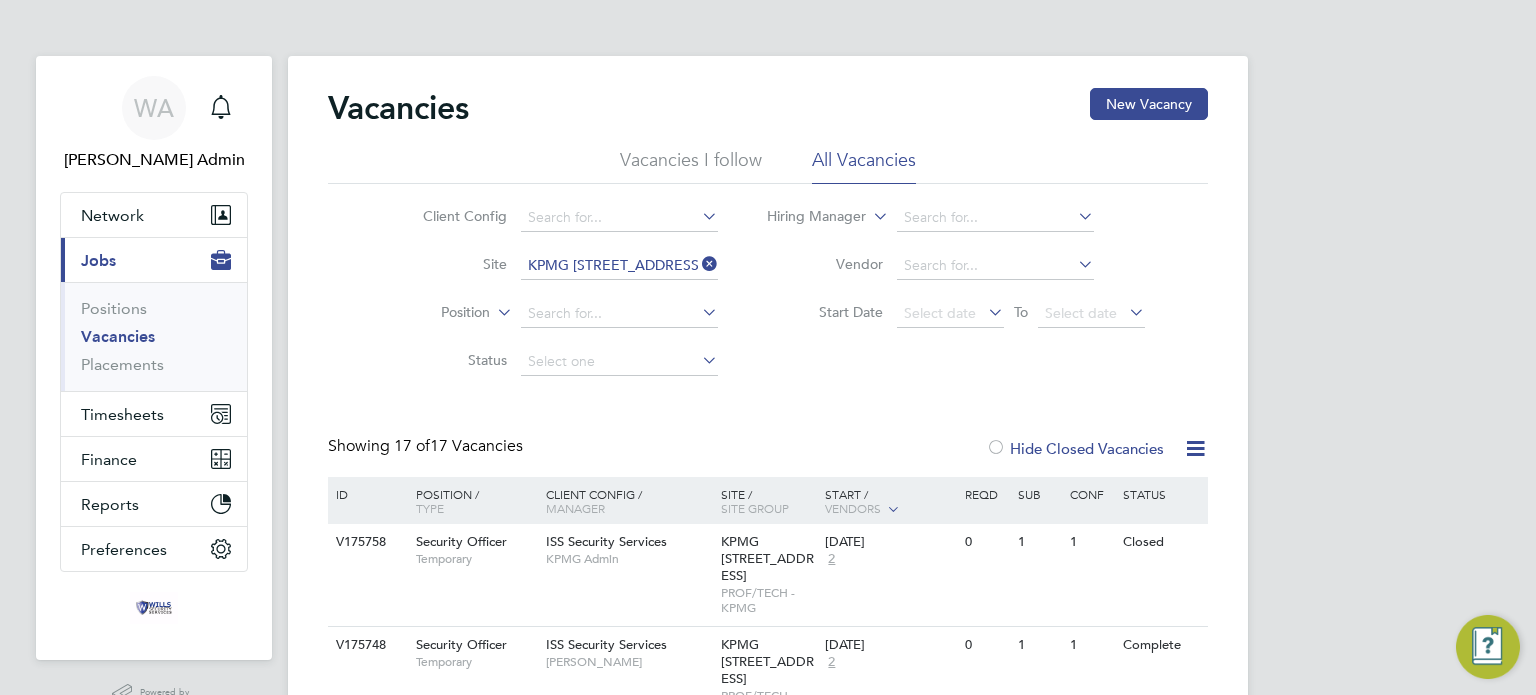 click 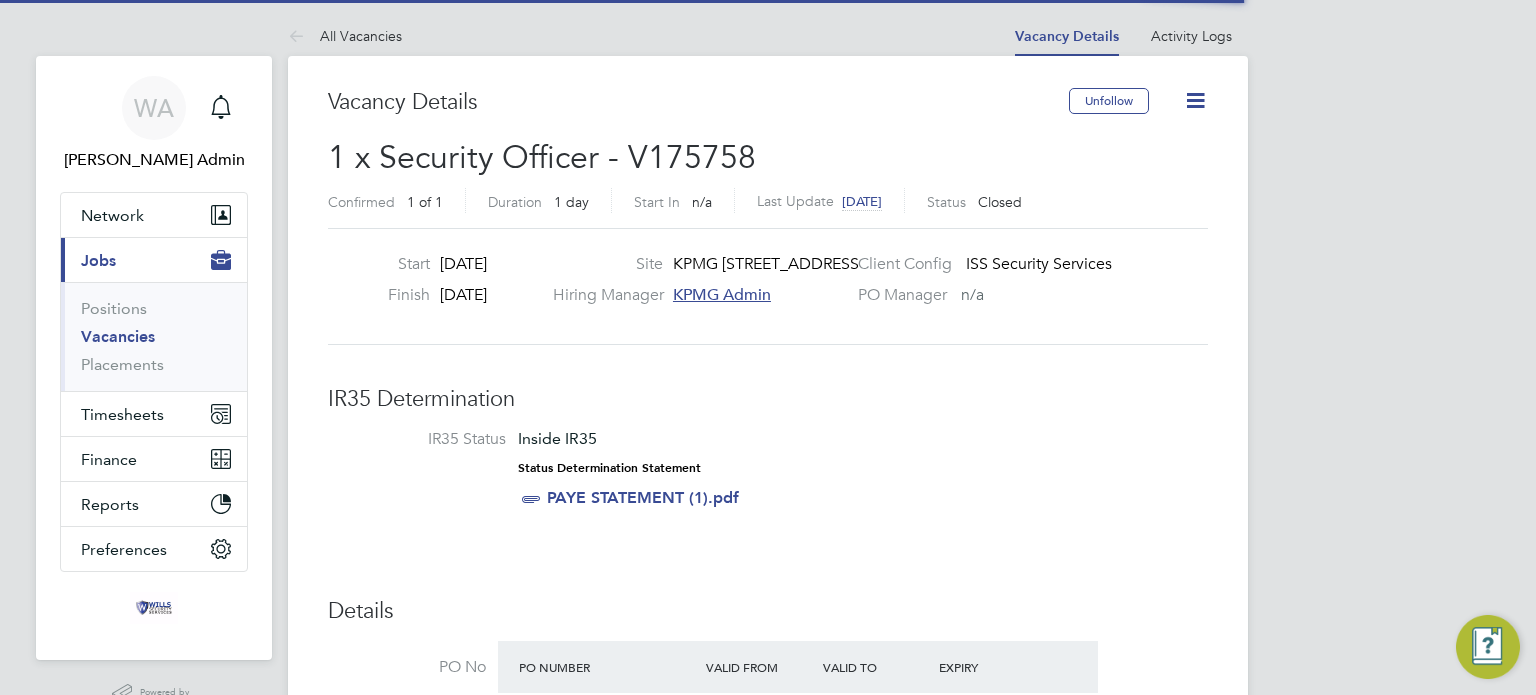 scroll, scrollTop: 0, scrollLeft: 0, axis: both 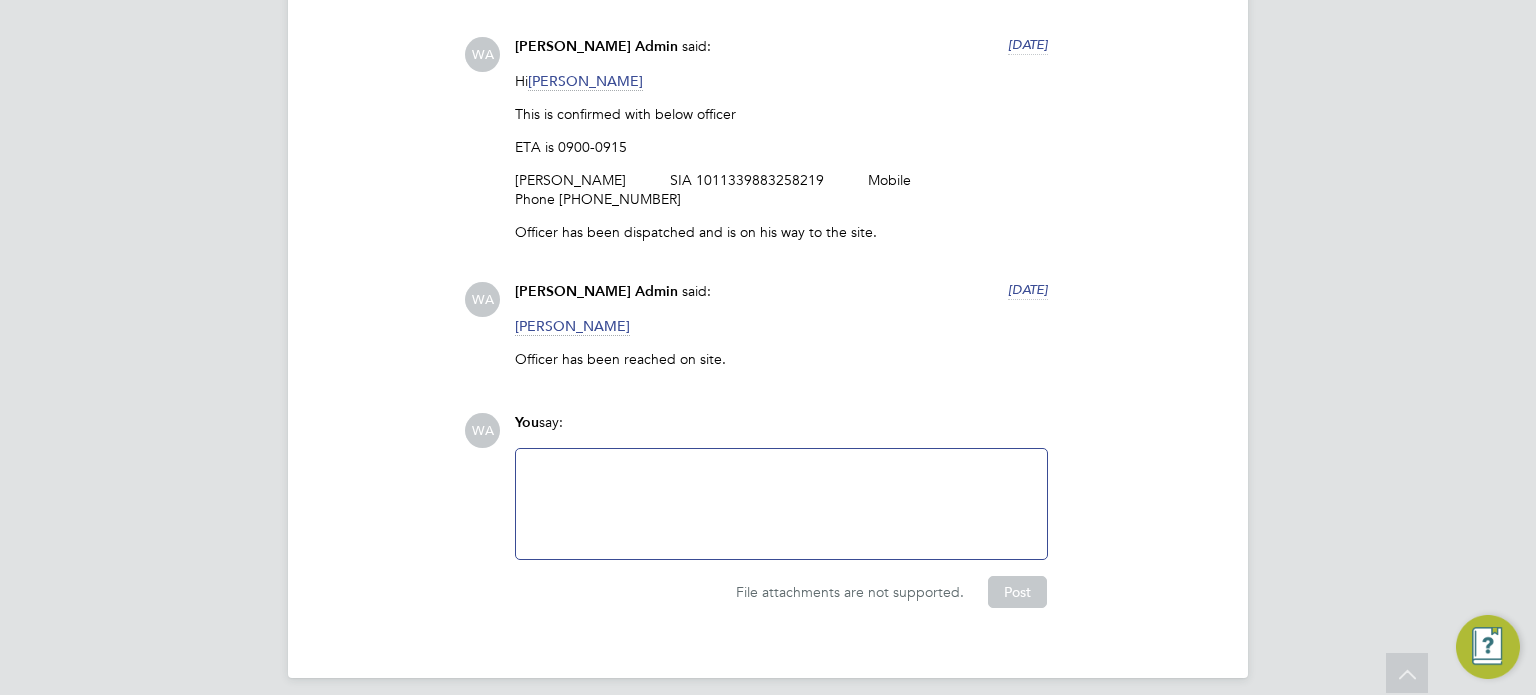 click 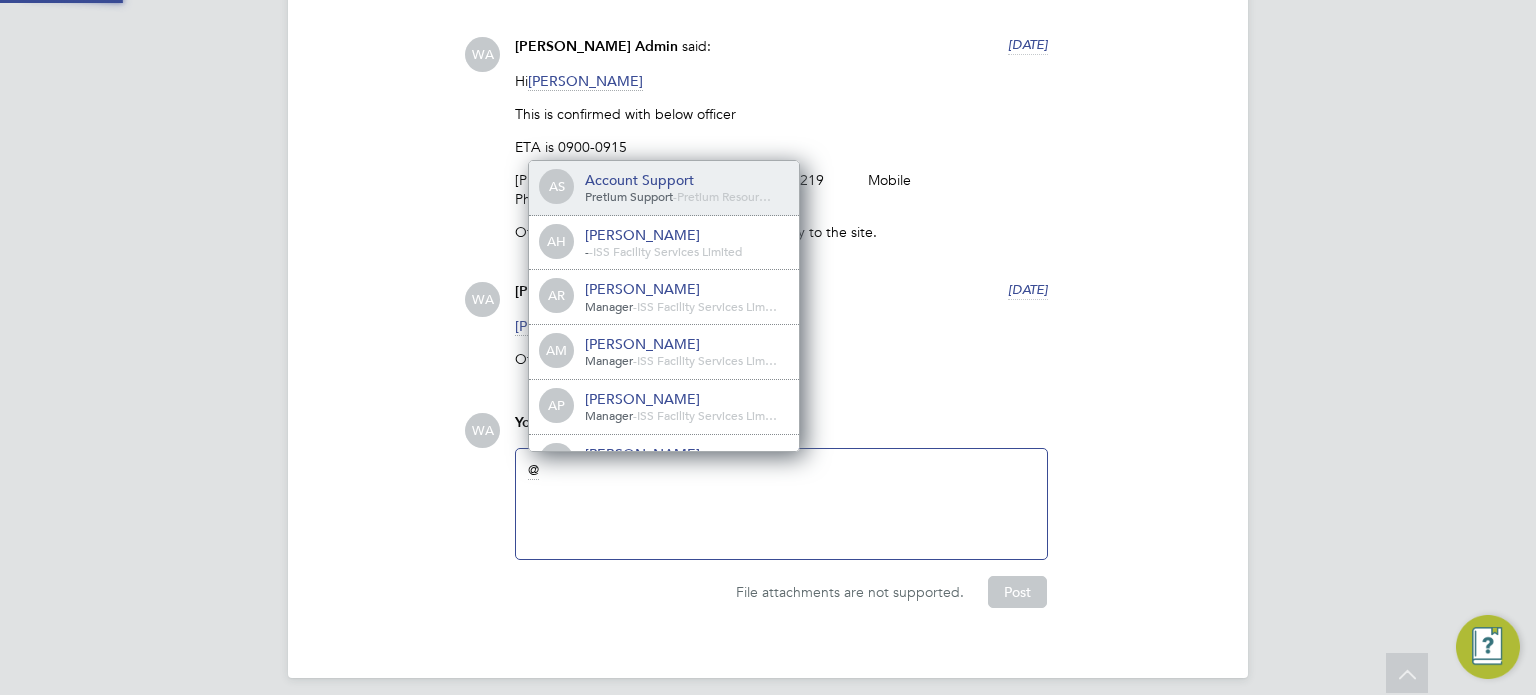 scroll, scrollTop: 10, scrollLeft: 10, axis: both 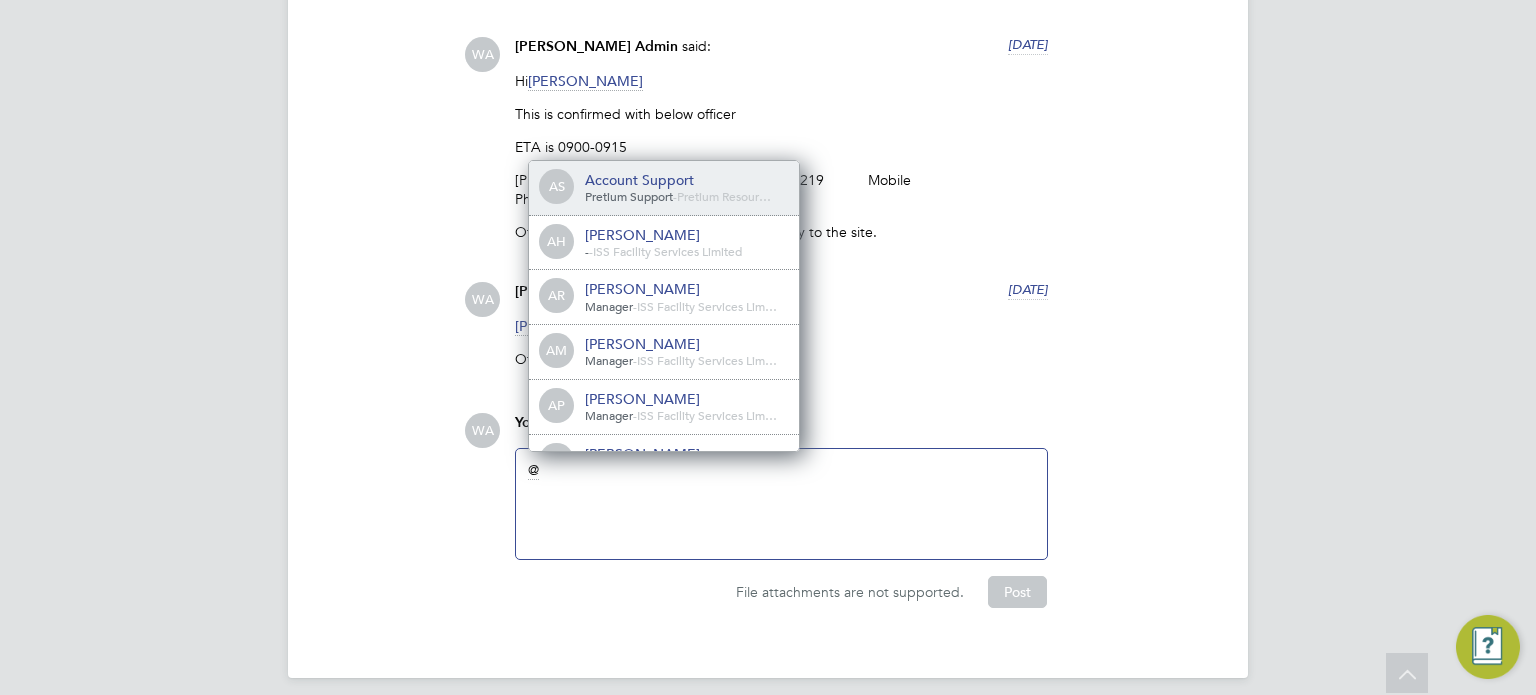 type 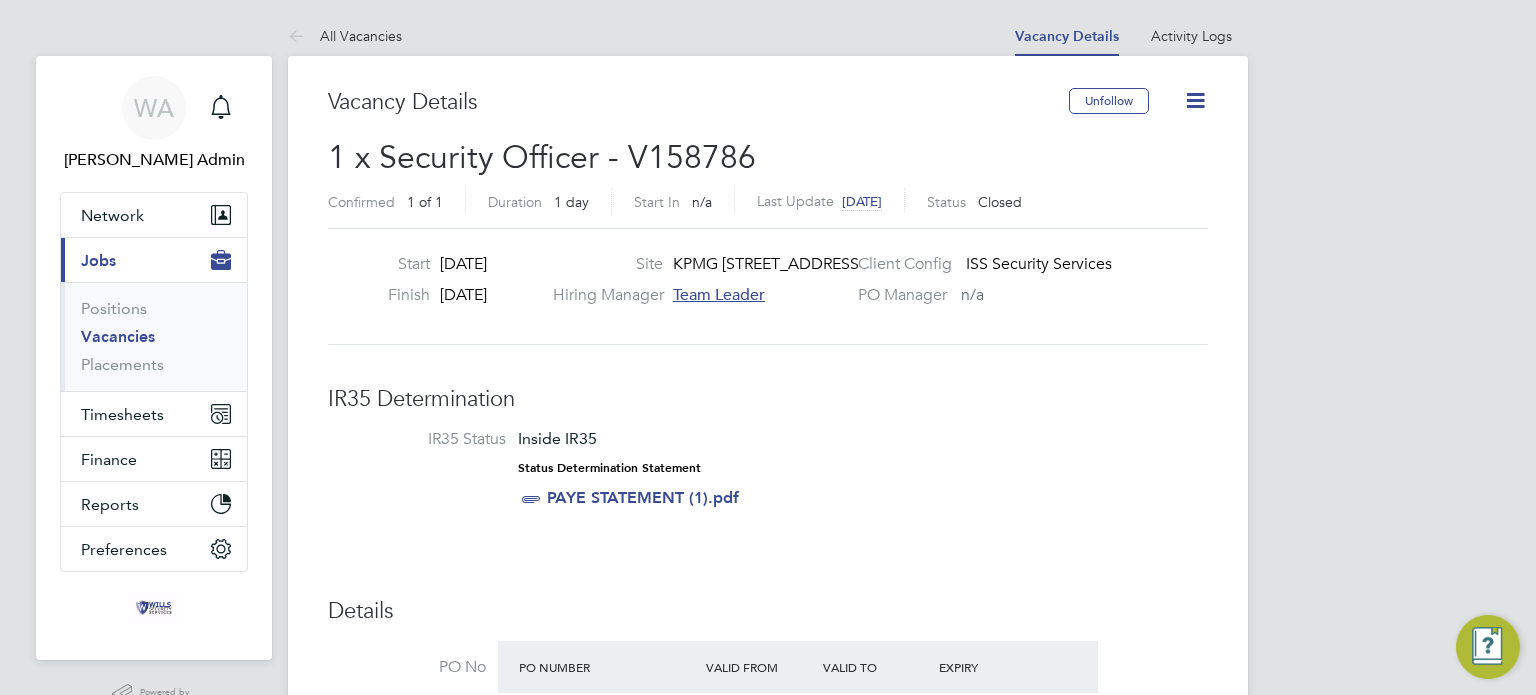 scroll, scrollTop: 0, scrollLeft: 0, axis: both 